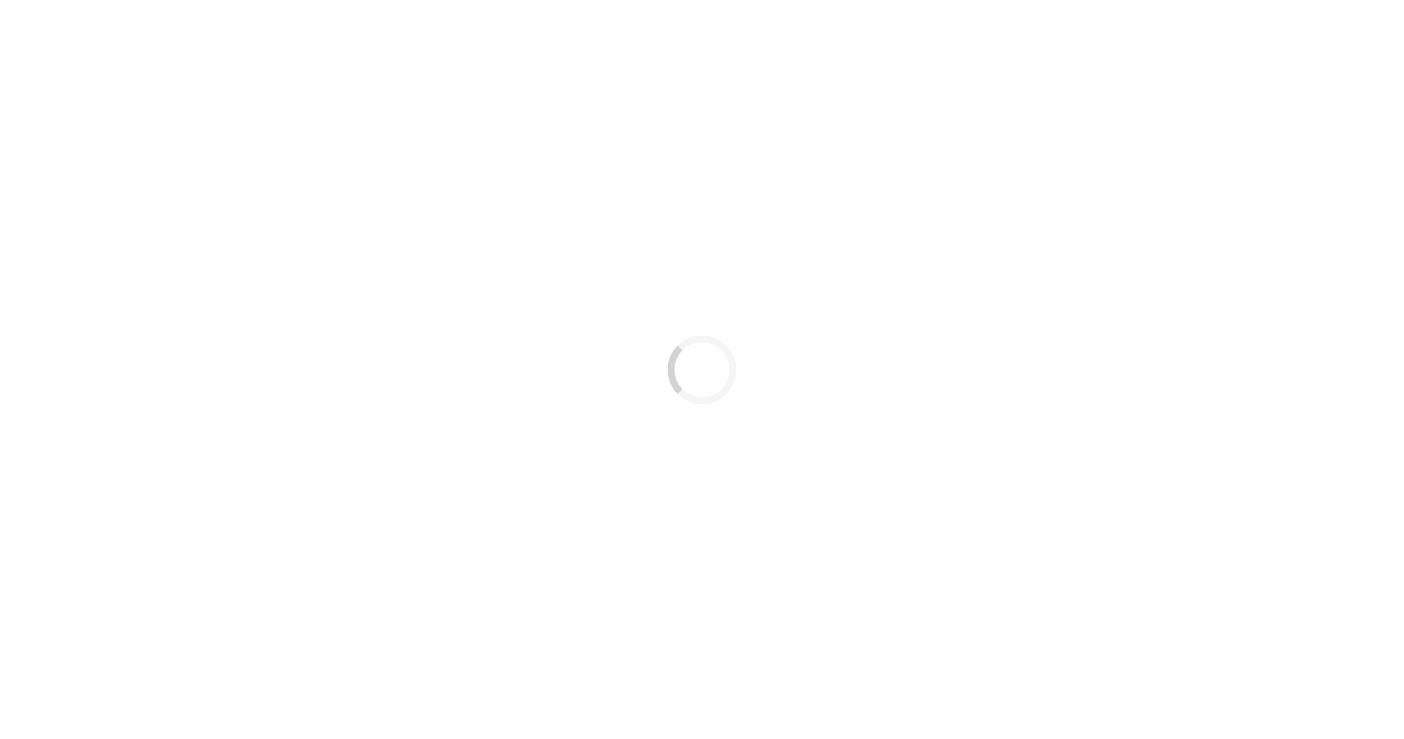 scroll, scrollTop: 0, scrollLeft: 0, axis: both 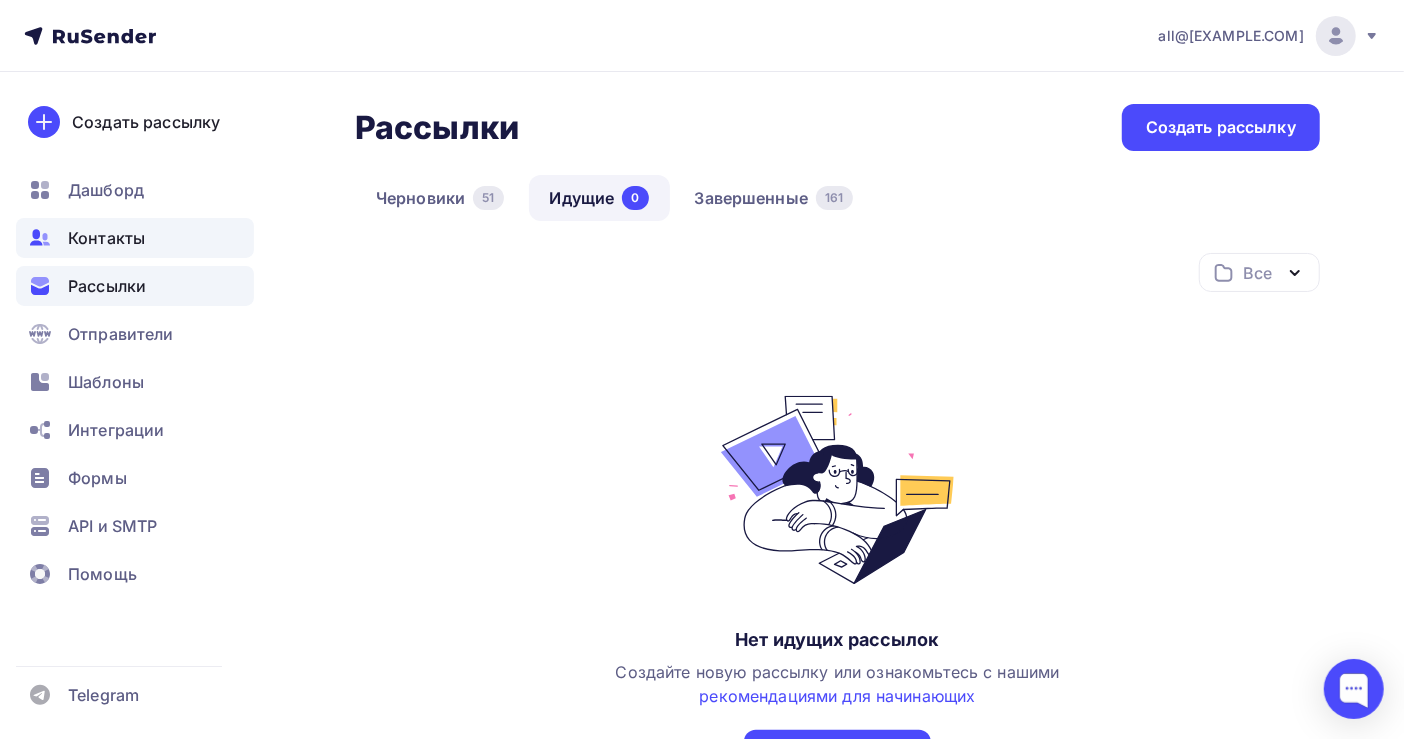 click on "Контакты" at bounding box center (106, 238) 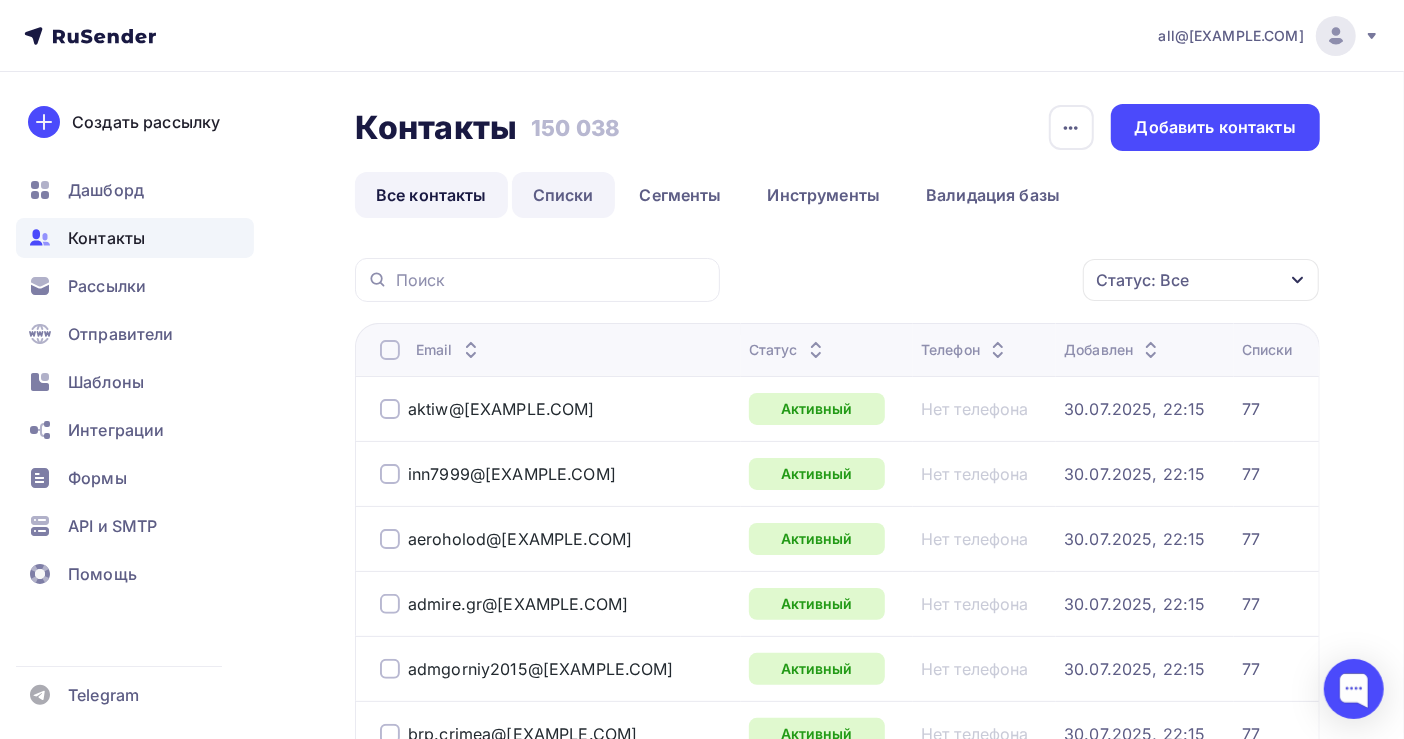 click on "Списки" at bounding box center [563, 195] 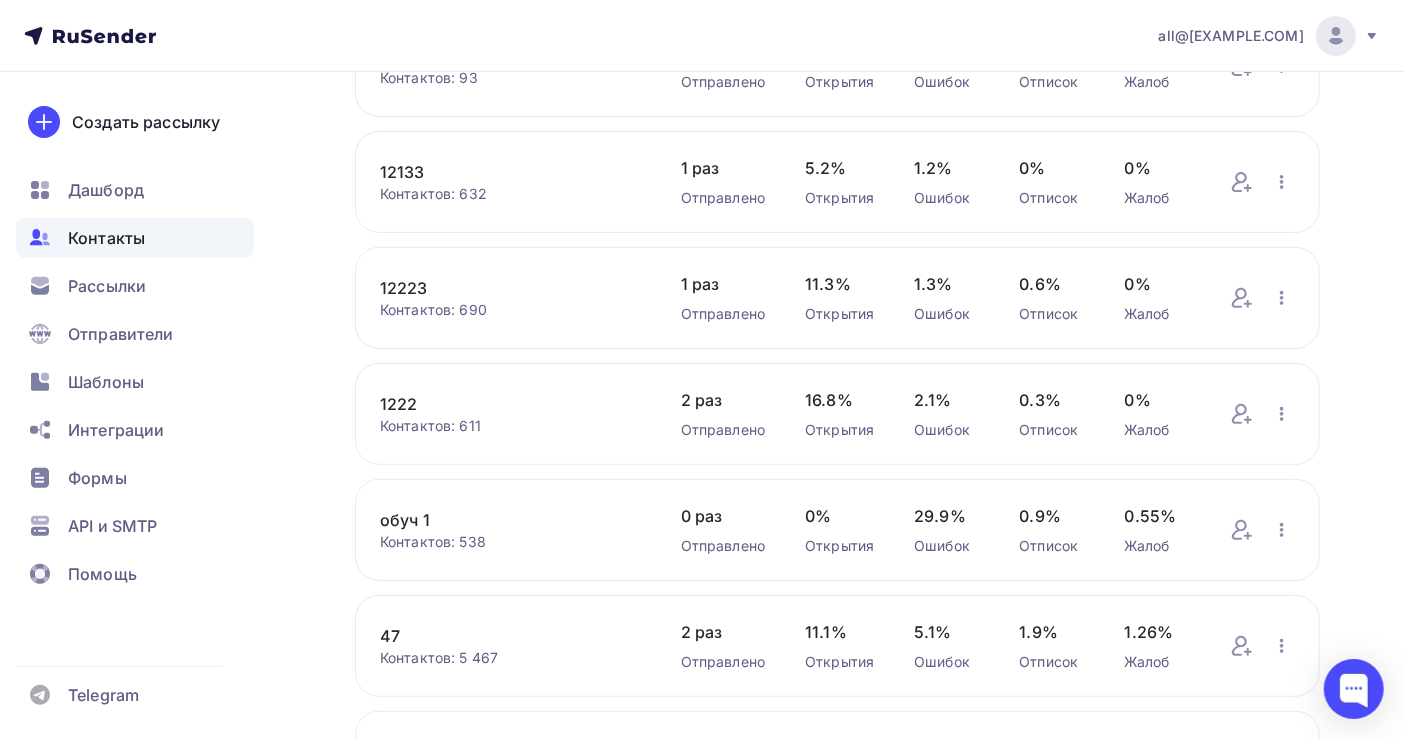 scroll, scrollTop: 821, scrollLeft: 0, axis: vertical 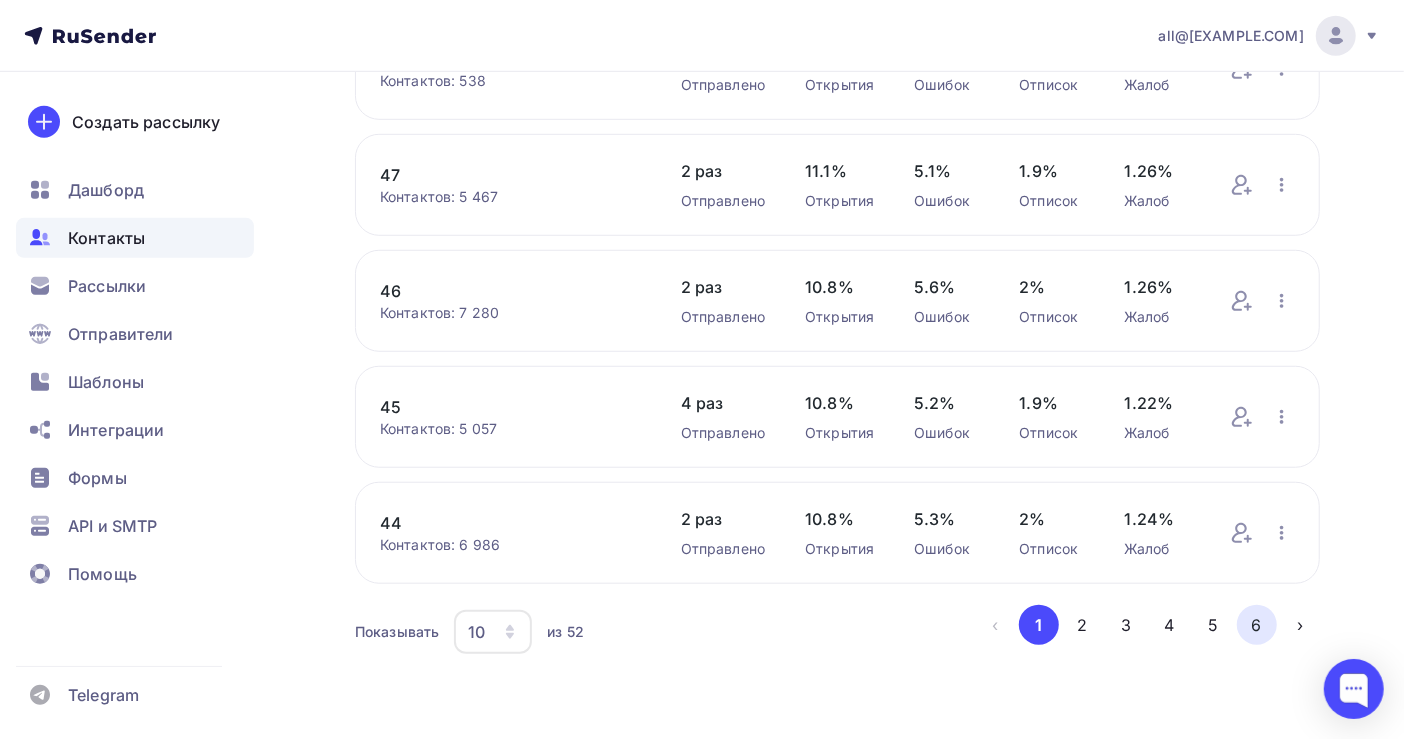 click on "6" at bounding box center (1257, 625) 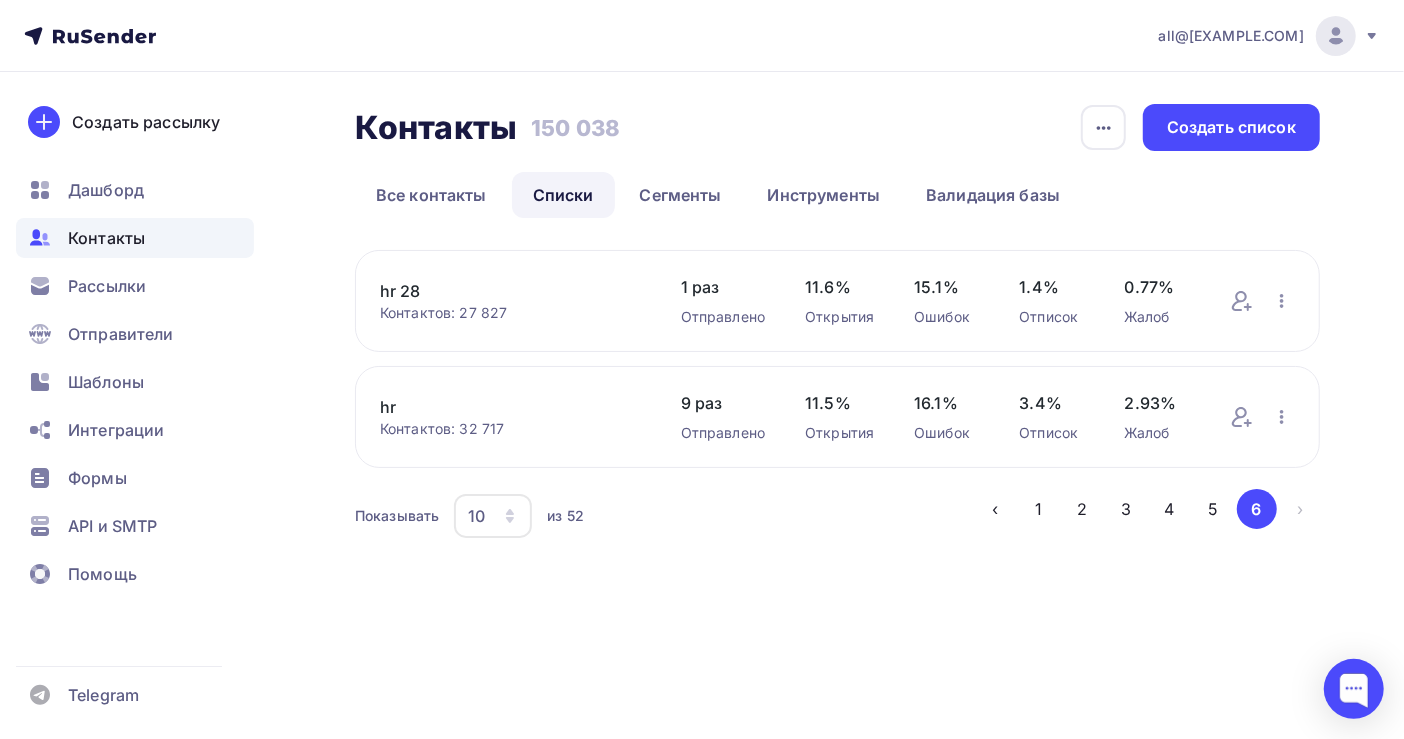 scroll, scrollTop: 0, scrollLeft: 0, axis: both 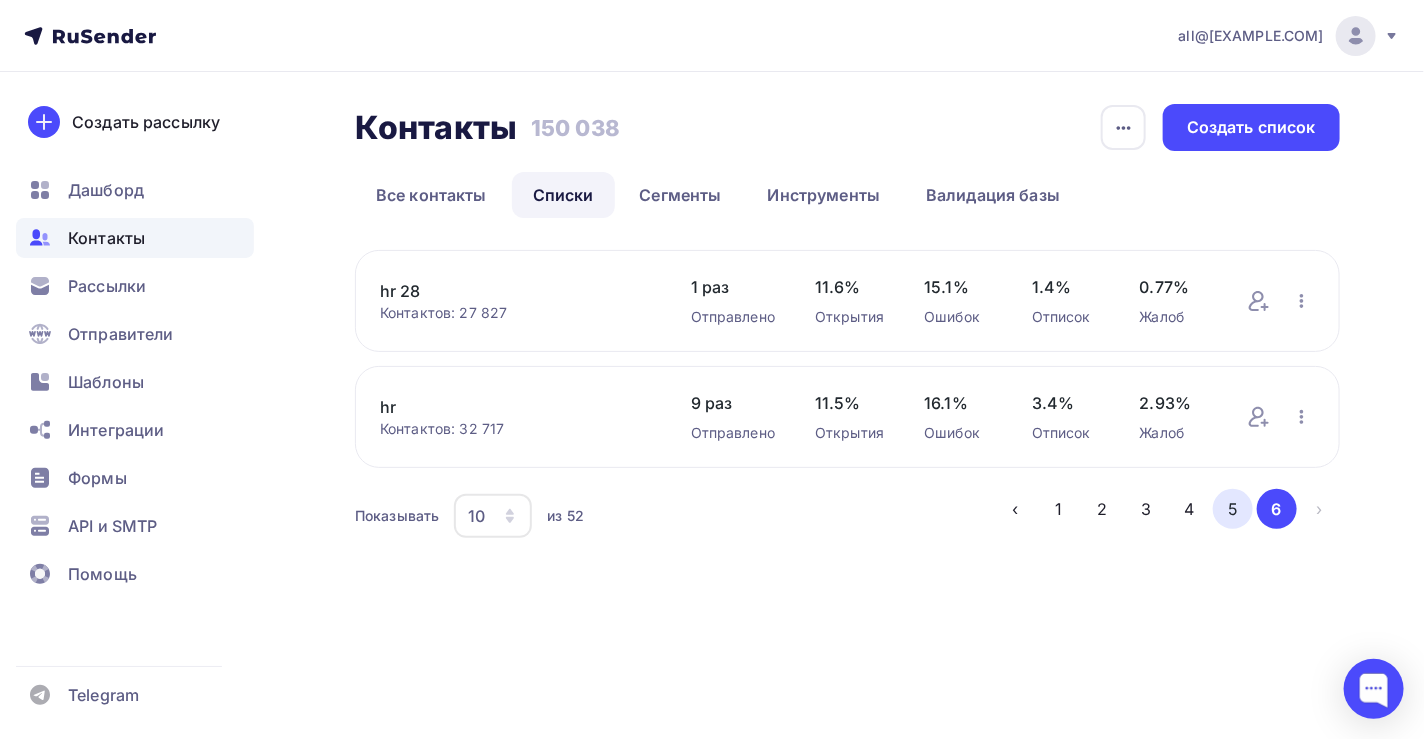 click on "5" at bounding box center [1233, 509] 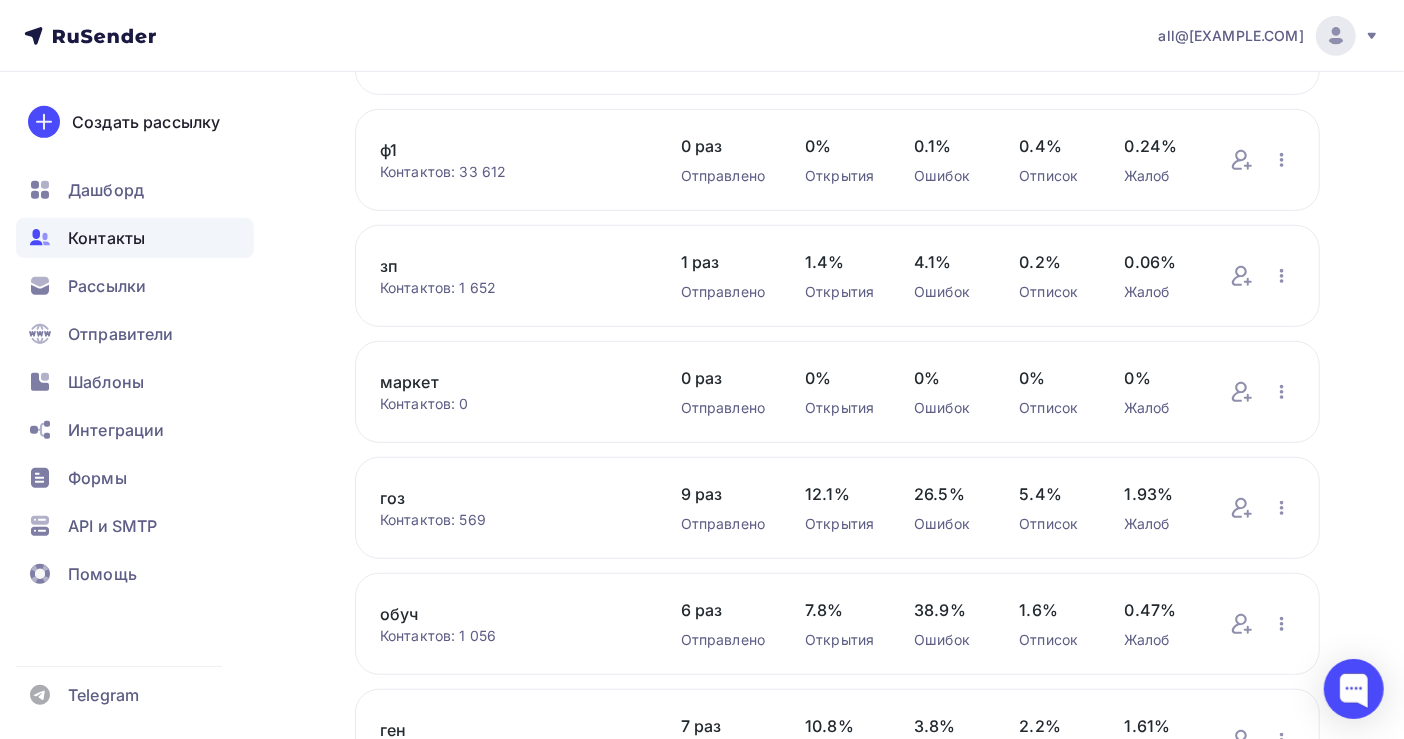scroll, scrollTop: 799, scrollLeft: 0, axis: vertical 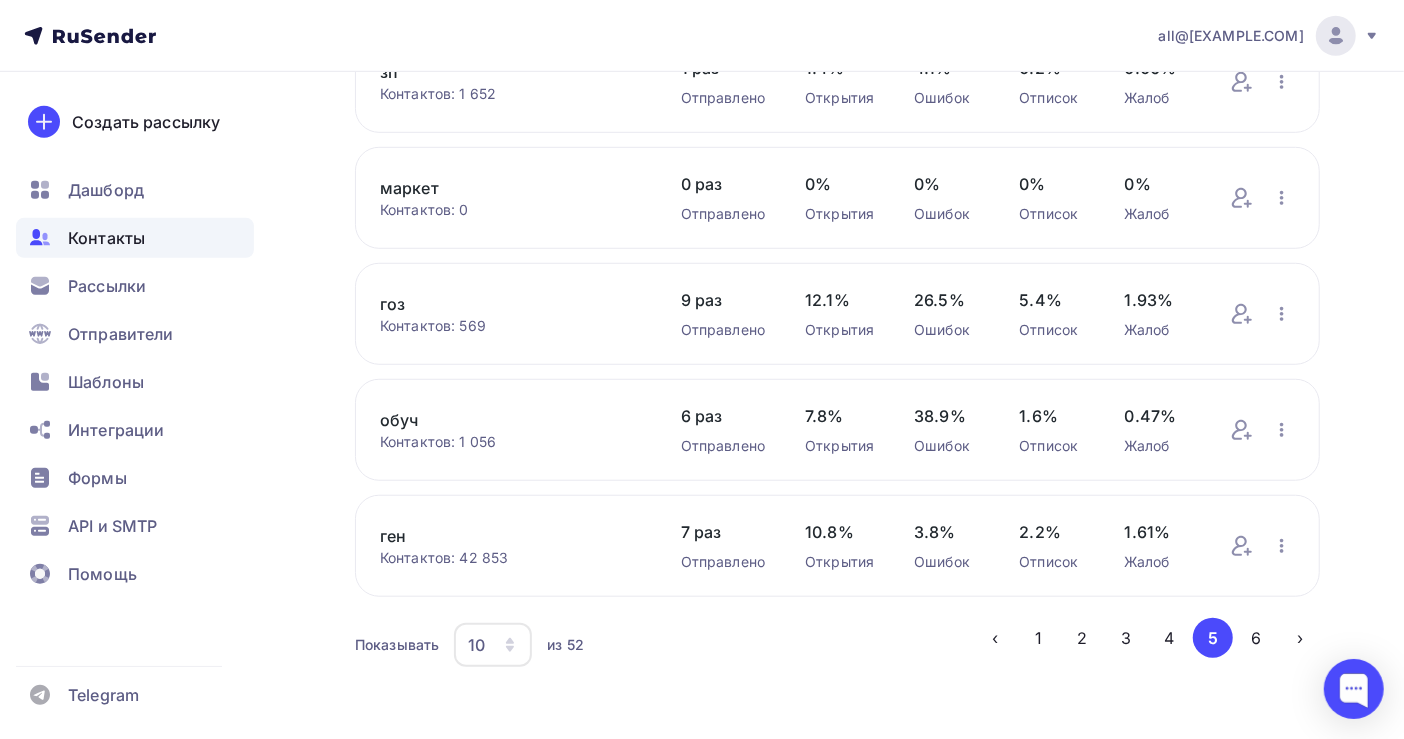click on "гоз" at bounding box center (510, 304) 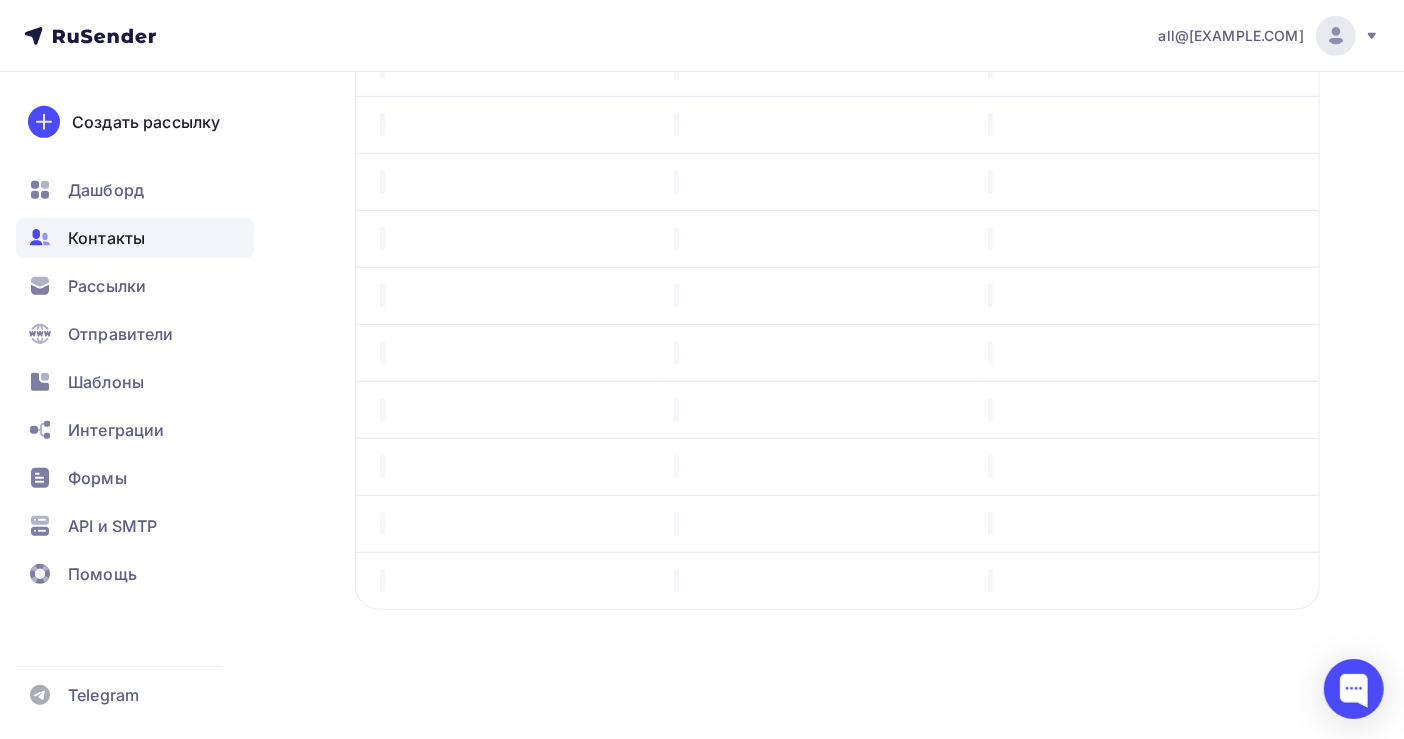 scroll, scrollTop: 0, scrollLeft: 0, axis: both 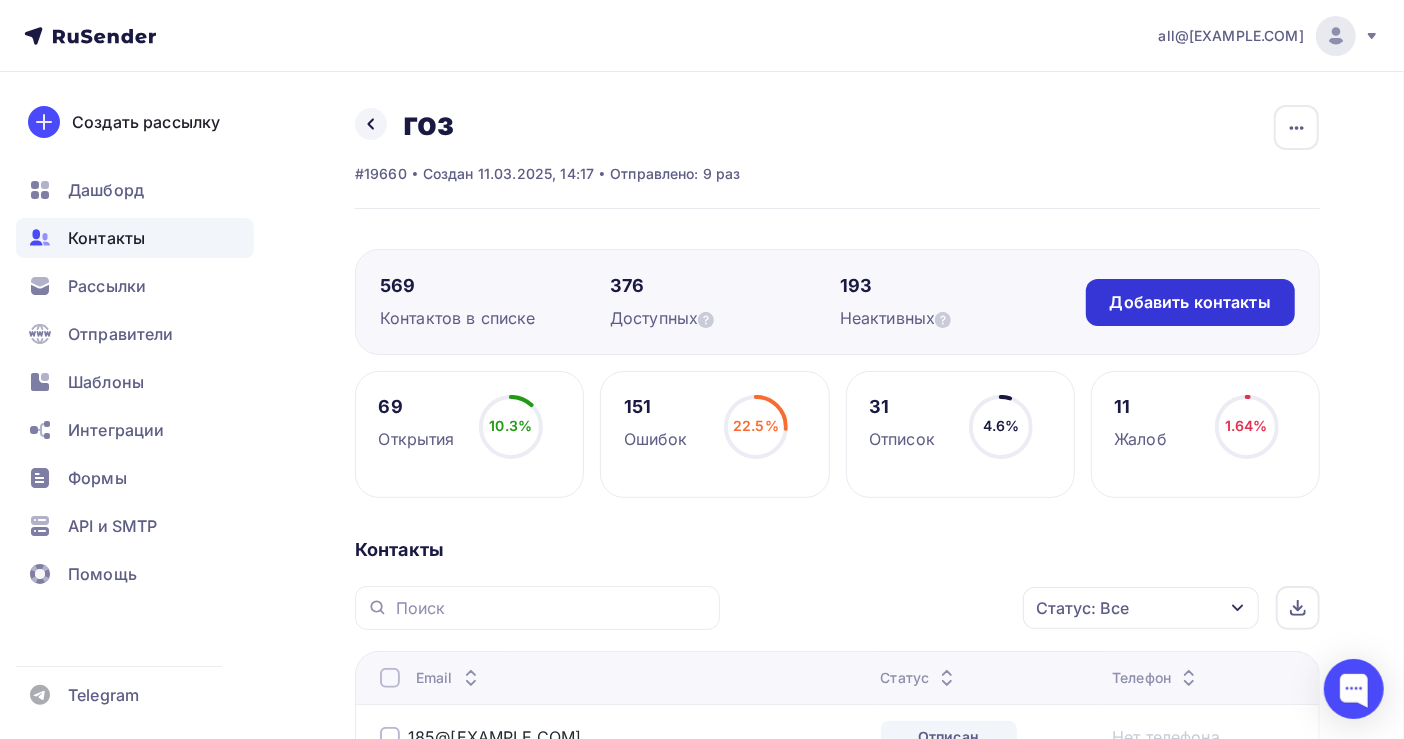 click on "Добавить контакты" at bounding box center [1190, 302] 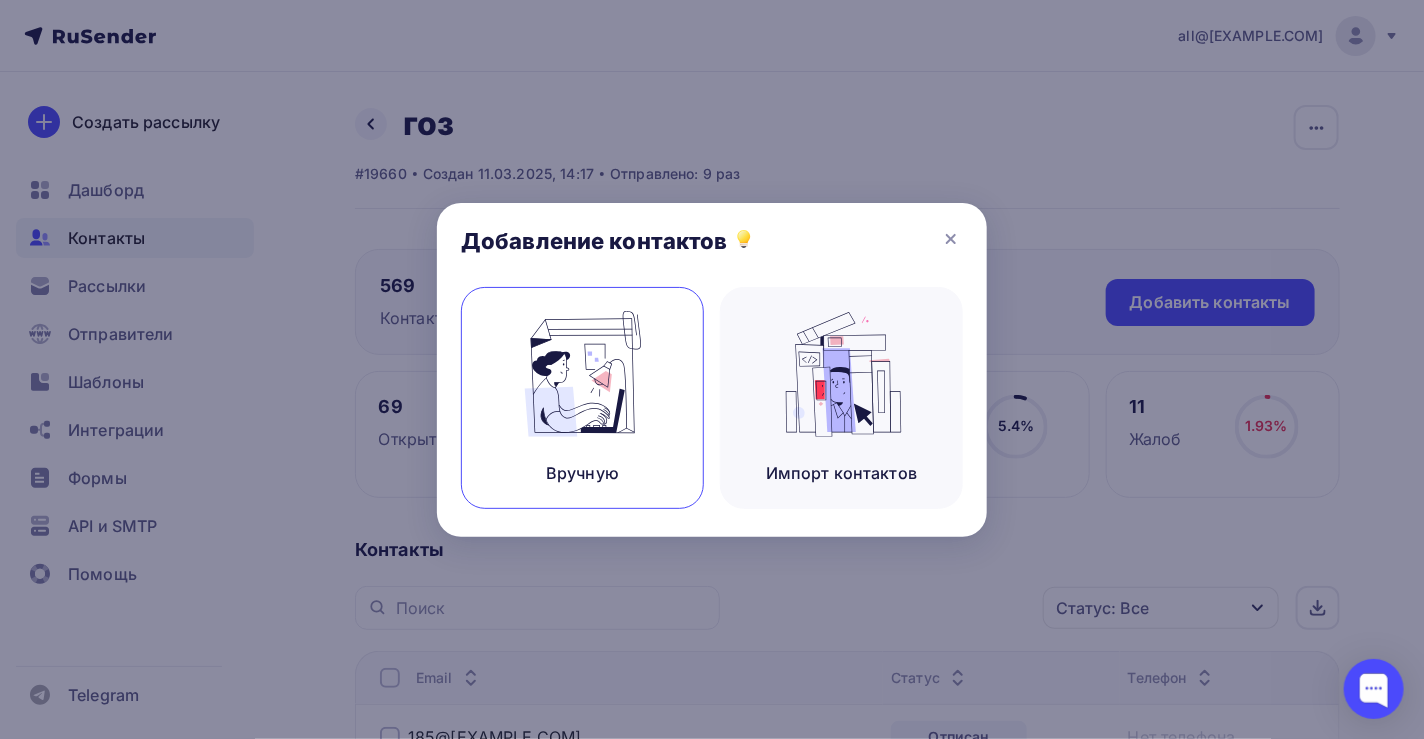 click at bounding box center (583, 374) 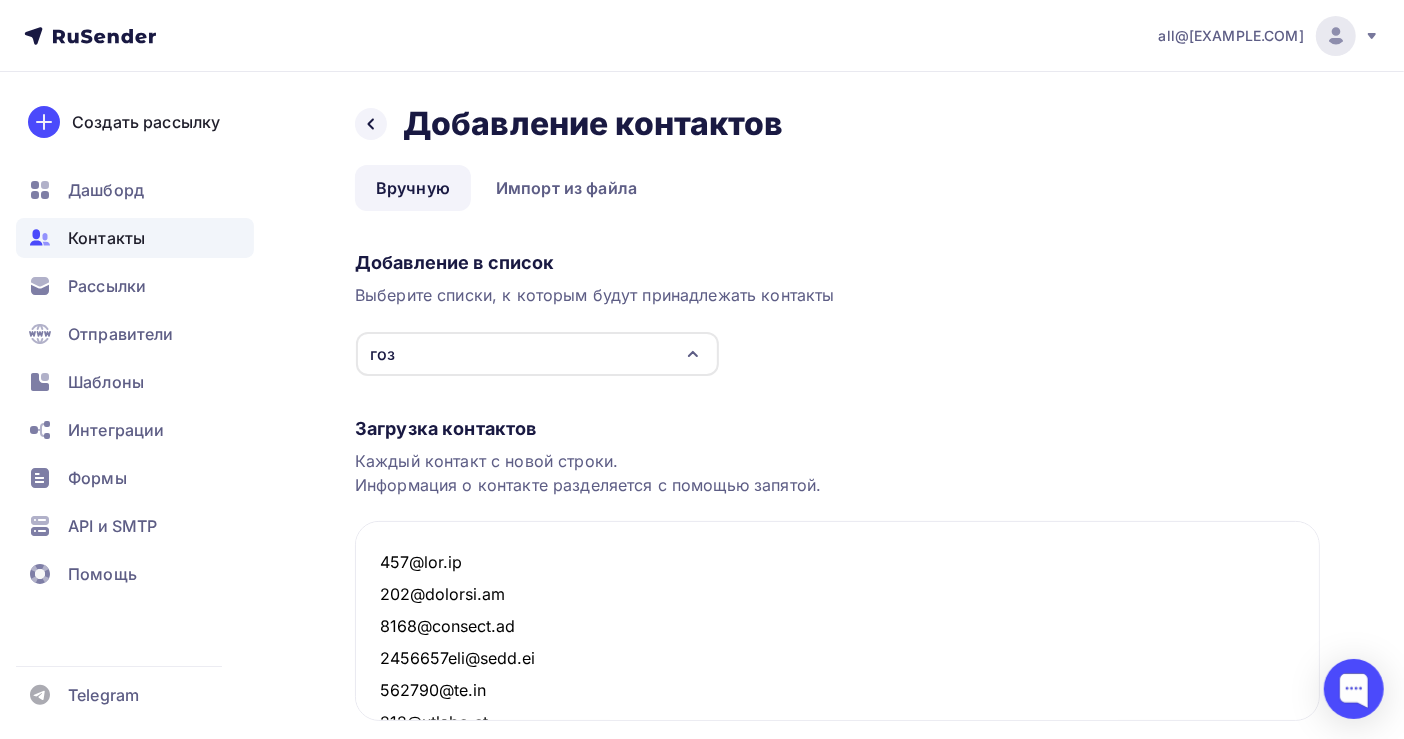scroll, scrollTop: 18606, scrollLeft: 0, axis: vertical 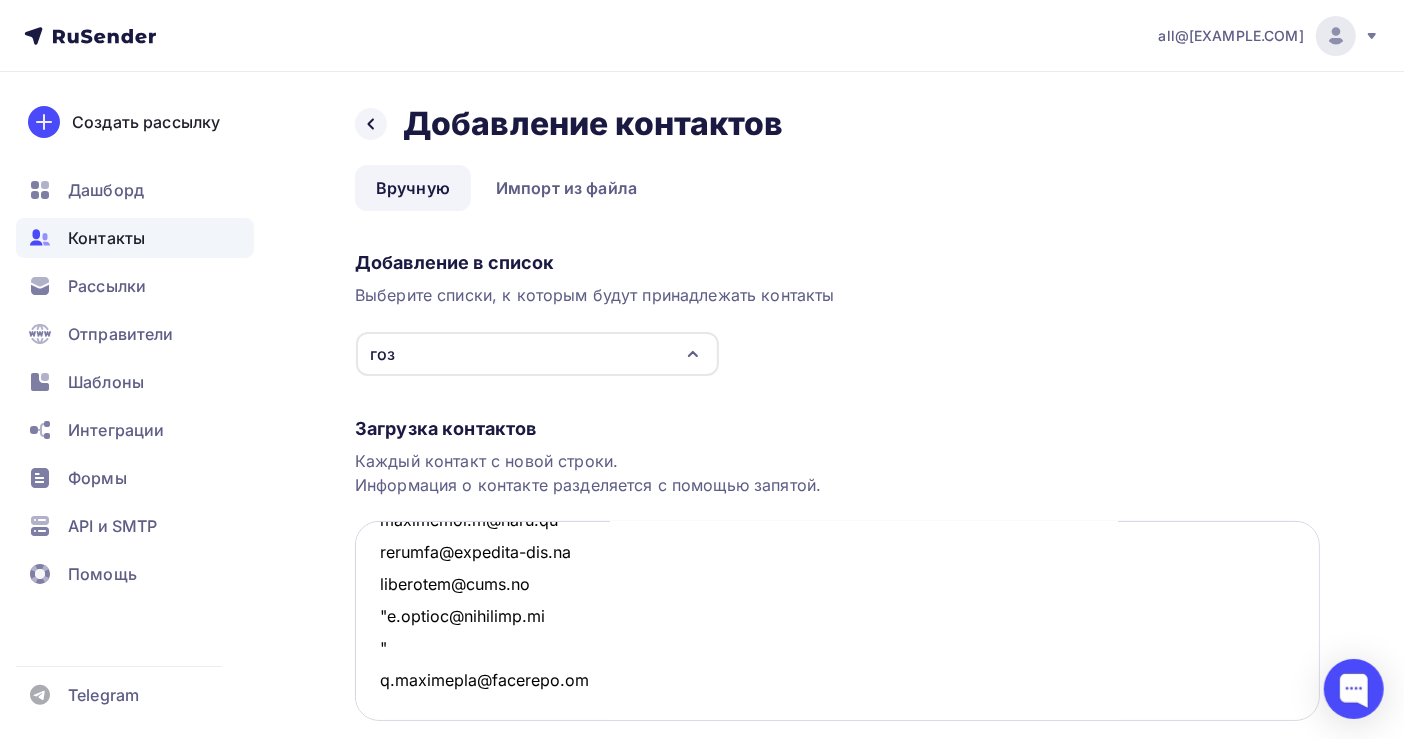 click at bounding box center [837, 621] 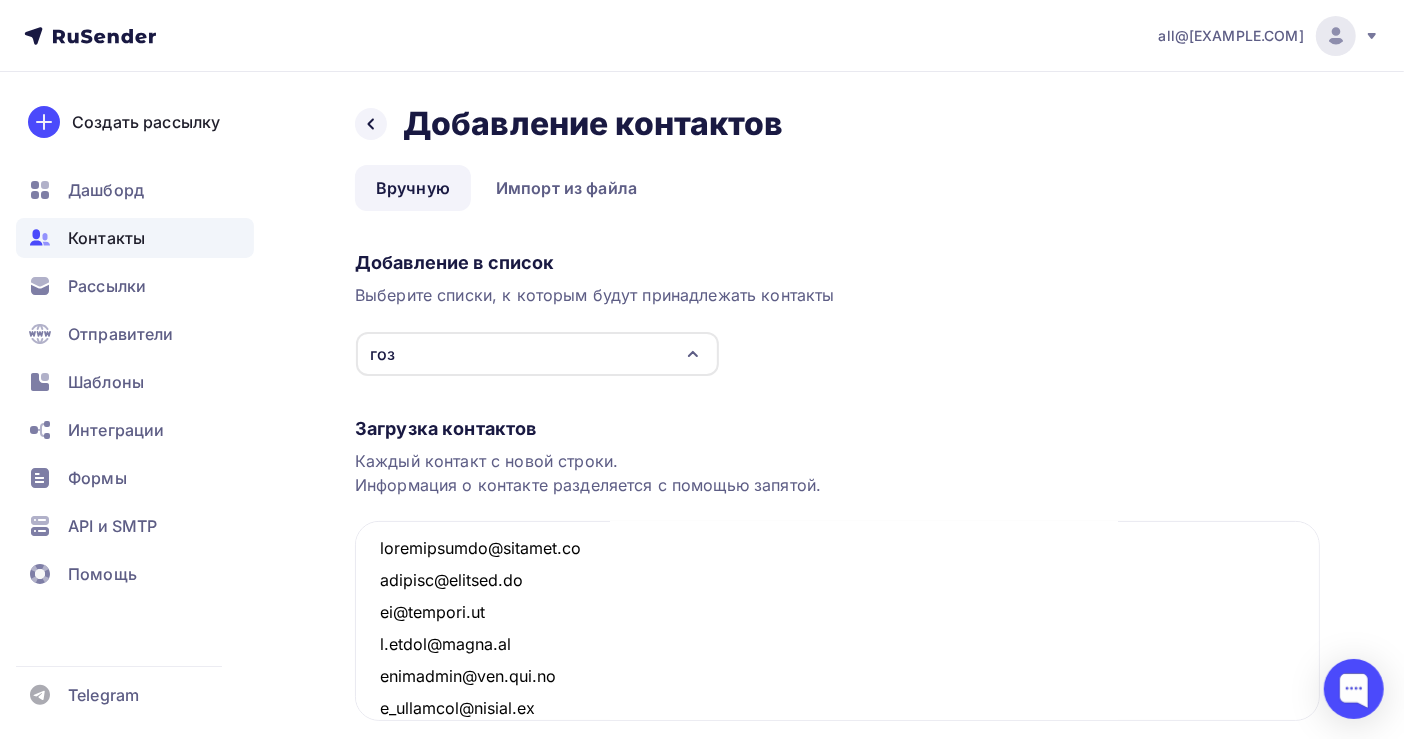 scroll, scrollTop: 37136, scrollLeft: 0, axis: vertical 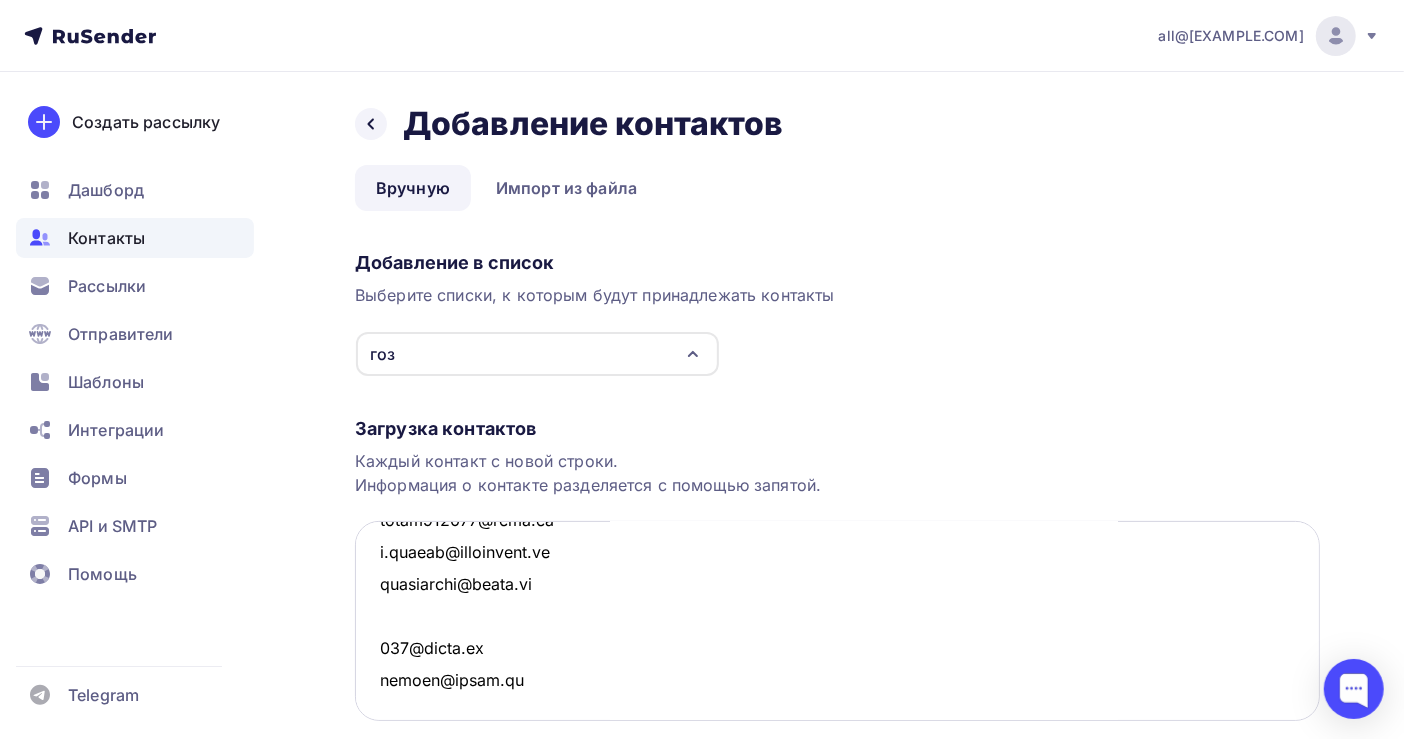 click at bounding box center (837, 621) 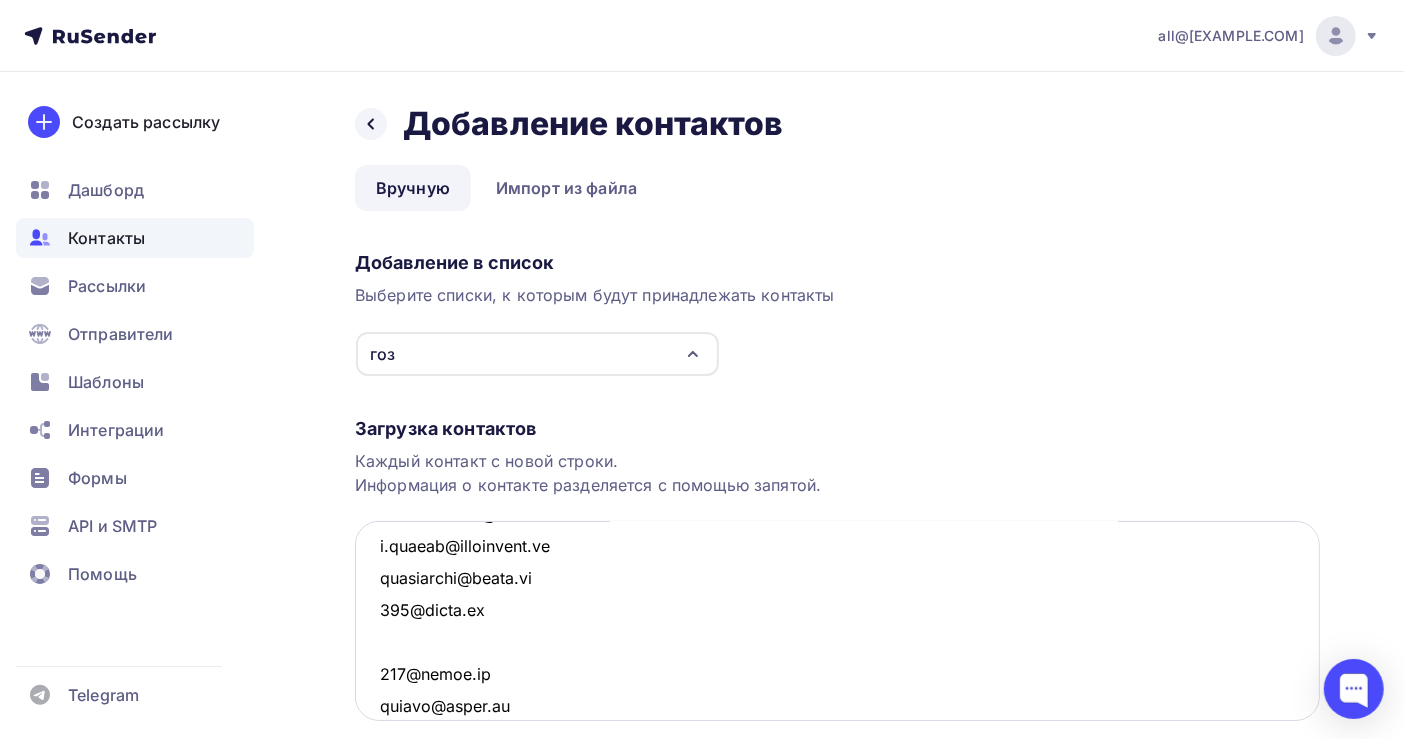 paste on "Sveta.makarova.87@[EXAMPLE.COM]
nataxakr@[EXAMPLE.COM]" 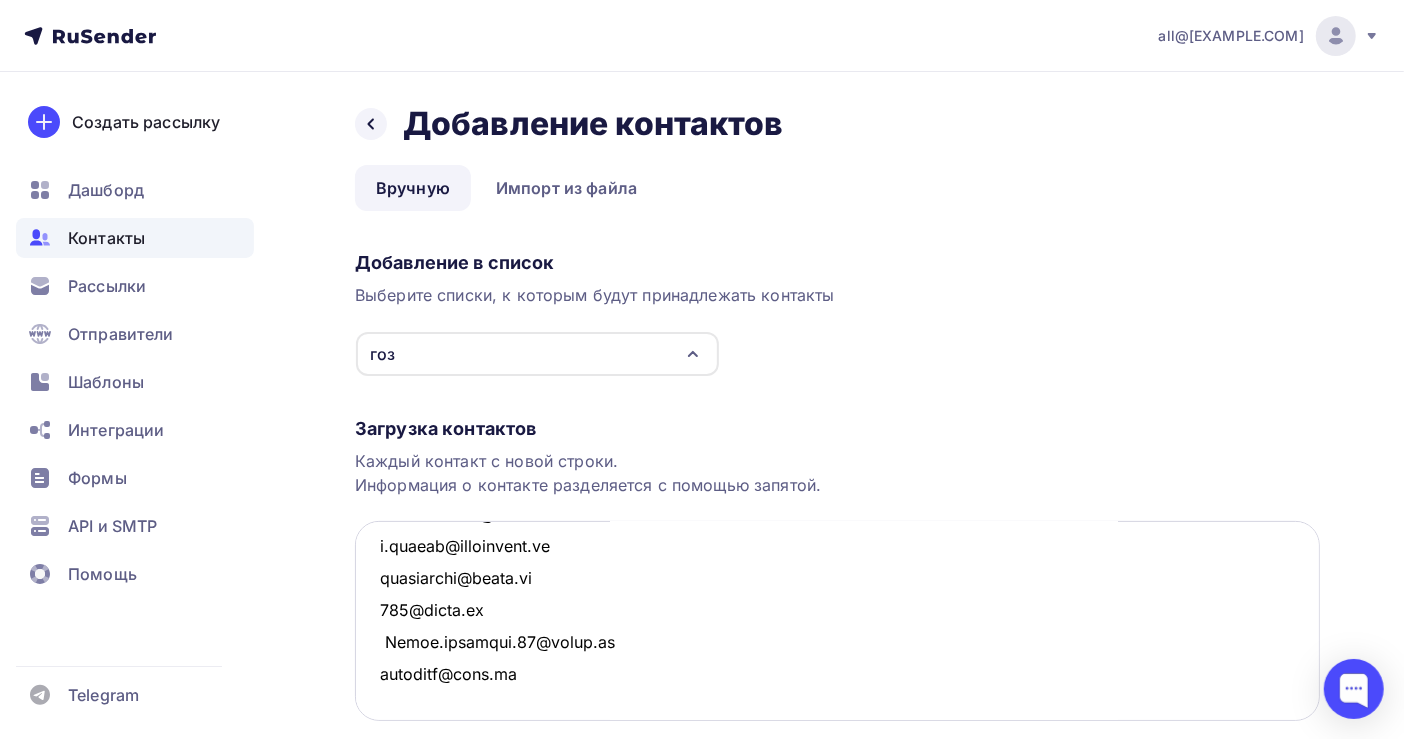 click at bounding box center [837, 621] 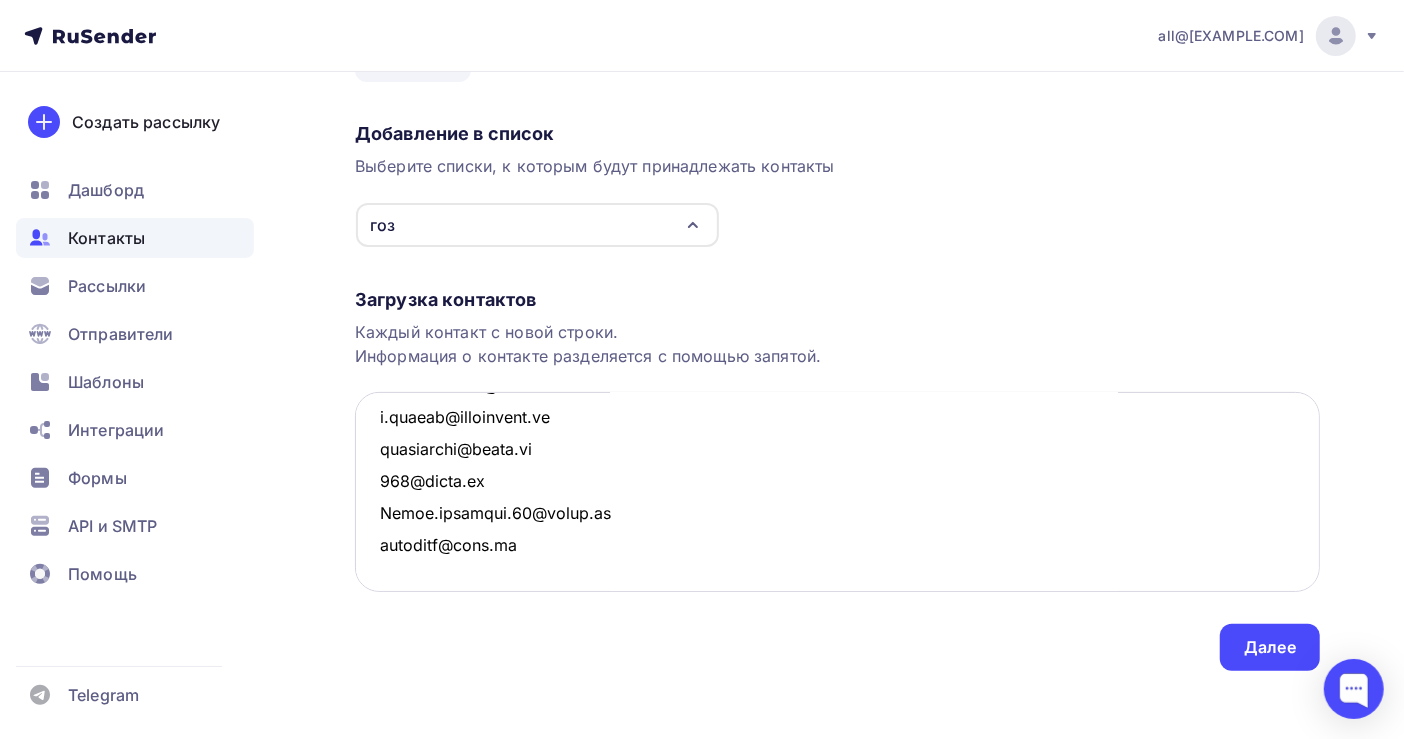 scroll, scrollTop: 139, scrollLeft: 0, axis: vertical 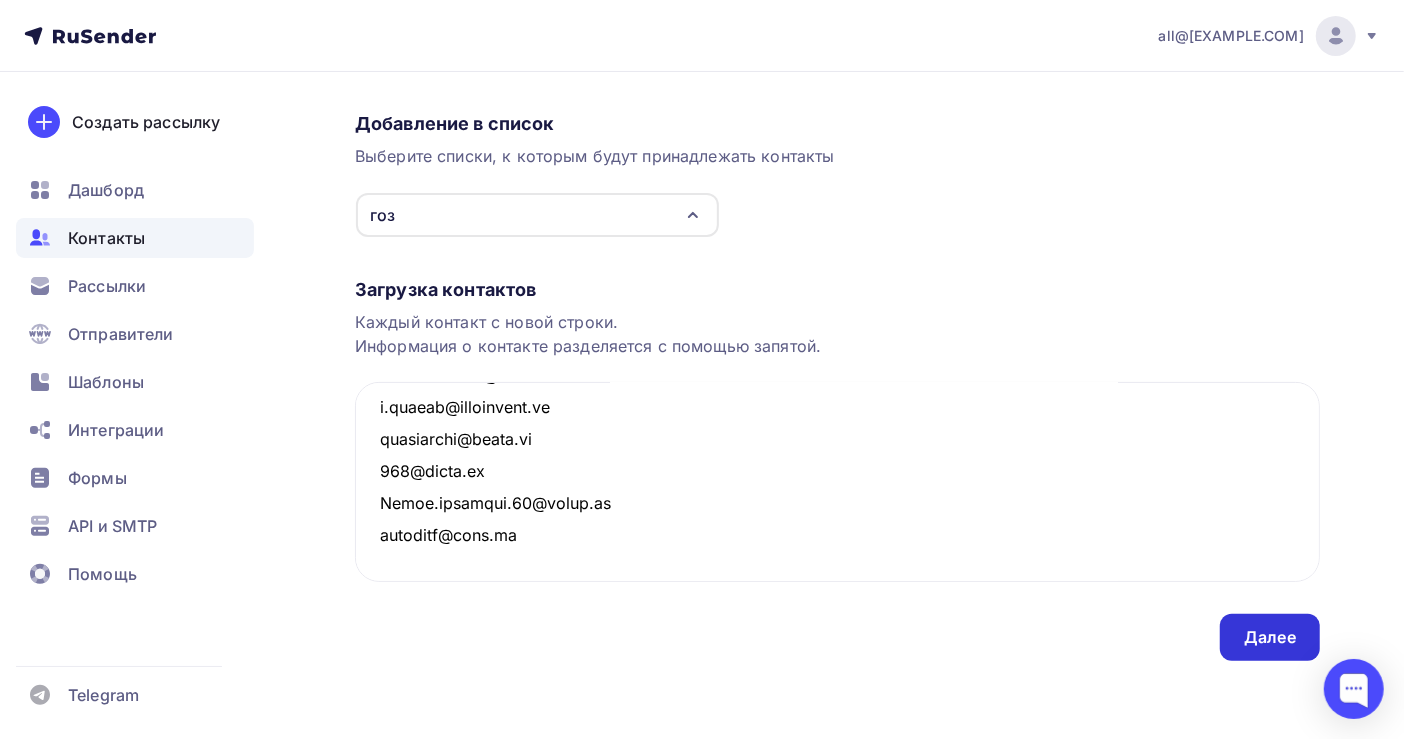 type on "110@[EXAMPLE.COM]
111@[EXAMPLE.COM]
1278@[EXAMPLE.COM]
1806145ira@[EXAMPLE.COM]
447270@[EXAMPLE.COM]
483@[EXAMPLE.COM]
4@[EXAMPLE.COM]
7166803@[EXAMPLE.COM]
9323887@[EXAMPLE.COM]
a.ilicheva@[EXAMPLE.COM]
a.isupova@[EXAMPLE.COM]
a.malinovskaya@[EXAMPLE.COM]
a.shepilova@[EXAMPLE.COM]
ab@[EXAMPLE.COM]
aishat13@[EXAMPLE.COM]
aiv@[EXAMPLE.COM]
akelina@[EXAMPLE.COM]
akmaeva@[EXAMPLE.COM]
alexjule@[EXAMPLE.COM]
alk@[EXAMPLE.COM]
alsua-a@[EXAMPLE.COM]
alv07@[EXAMPLE.COM]
alv@[EXAMPLE.COM]
ann@[EXAMPLE.COM]
apoleshuk74@[EXAMPLE.COM]
arhipova_larisa@[EXAMPLE.COM]
arinaraz@[EXAMPLE.COM]
arkhipova@[EXAMPLE.COM]
ashurova_tanya@[EXAMPLE.COM]
astolga2008@[EXAMPLE.COM]
avangardlit@[EXAMPLE.COM]
ayashina@[EXAMPLE.COM]
ayv@[EXAMPLE.COM]
nazarova@[EXAMPLE.COM]
b.azhigov@[EXAMPLE.COM]
ba@[EXAMPLE.COM]
bayborodina.ei@[EXAMPLE.COM]
bdv@[EXAMPLE.COM]
belovka1@[EXAMPLE.COM]
belyaeff.74@[EXAMPLE.COM]
bezfamilii.2019@[EXAMPLE.COM]
blohina@[EXAMPLE.COM]
bogashova.nn@[EXAMPLE.COM]
borovik.li@[EXAMPLE.COM]
borzenkowa.e@[EXAMPLE.COM]
buh-os@[EXAMPLE.COM]
buh1950-1@[EXAMPLE.COM]
buh2@[EXAMPLE.COM]
buh4@[EXAMPLE.COM]
buh@[EXAMPLE.COM]
buh@[EXAMPLE.COM]
buh@[EXAMPLE.COM]
buh@[EXAMPLE.COM]
buh@[EXAMPLE.COM]" 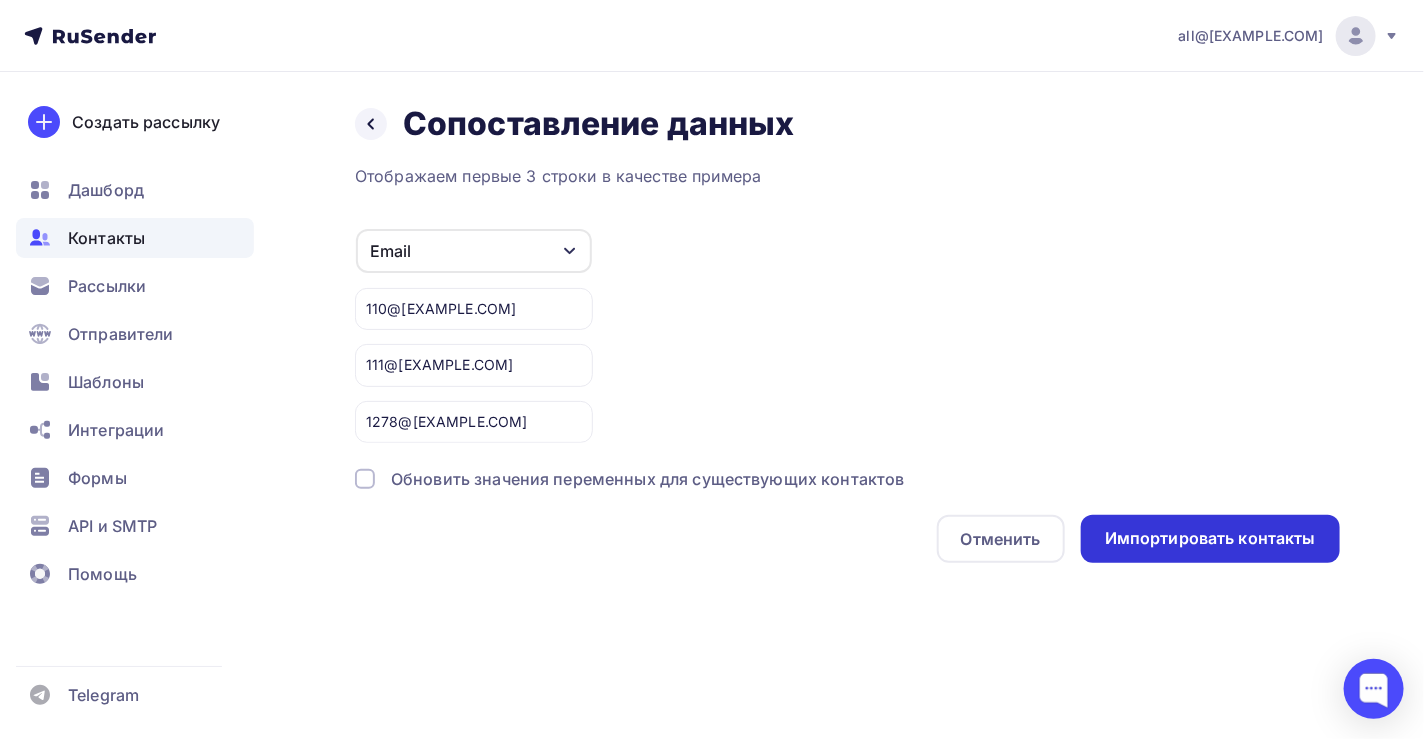 click on "Импортировать контакты" at bounding box center (1210, 538) 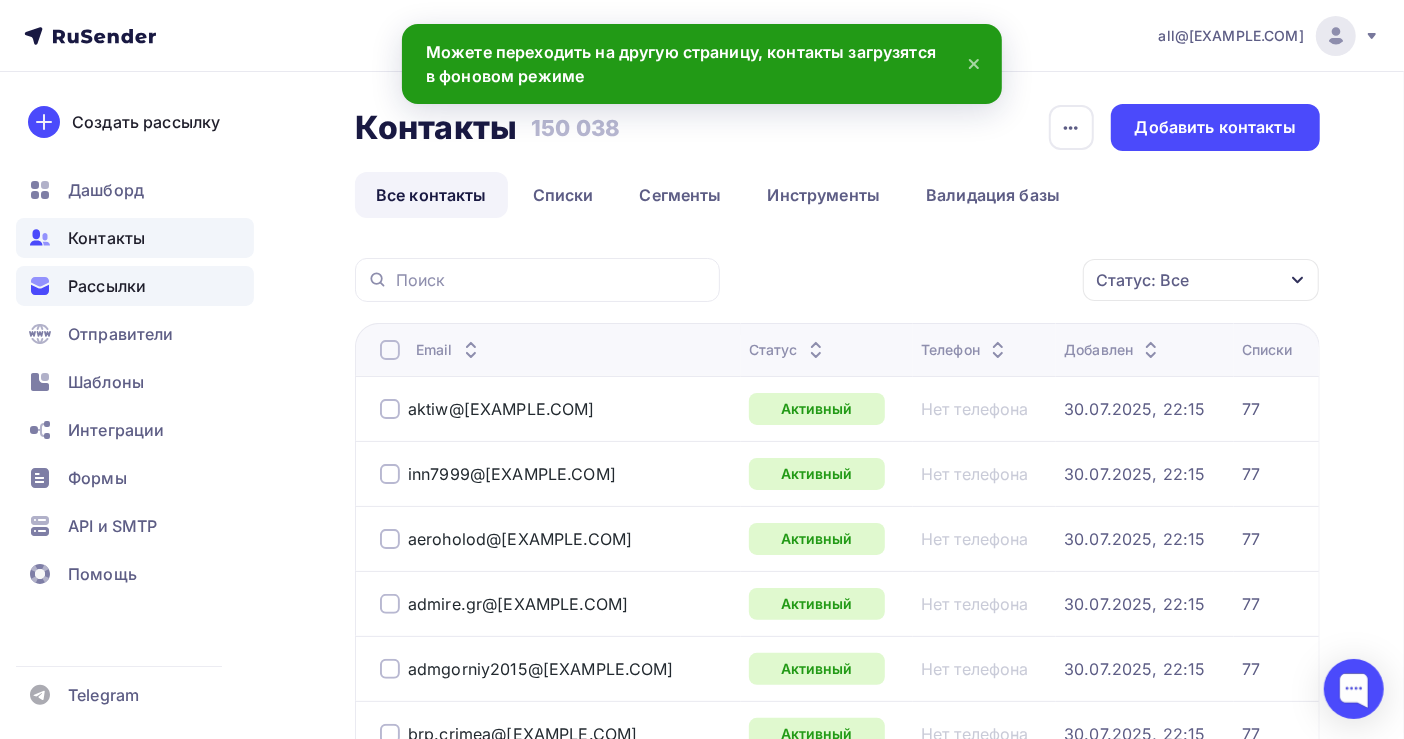 click on "Рассылки" at bounding box center [107, 286] 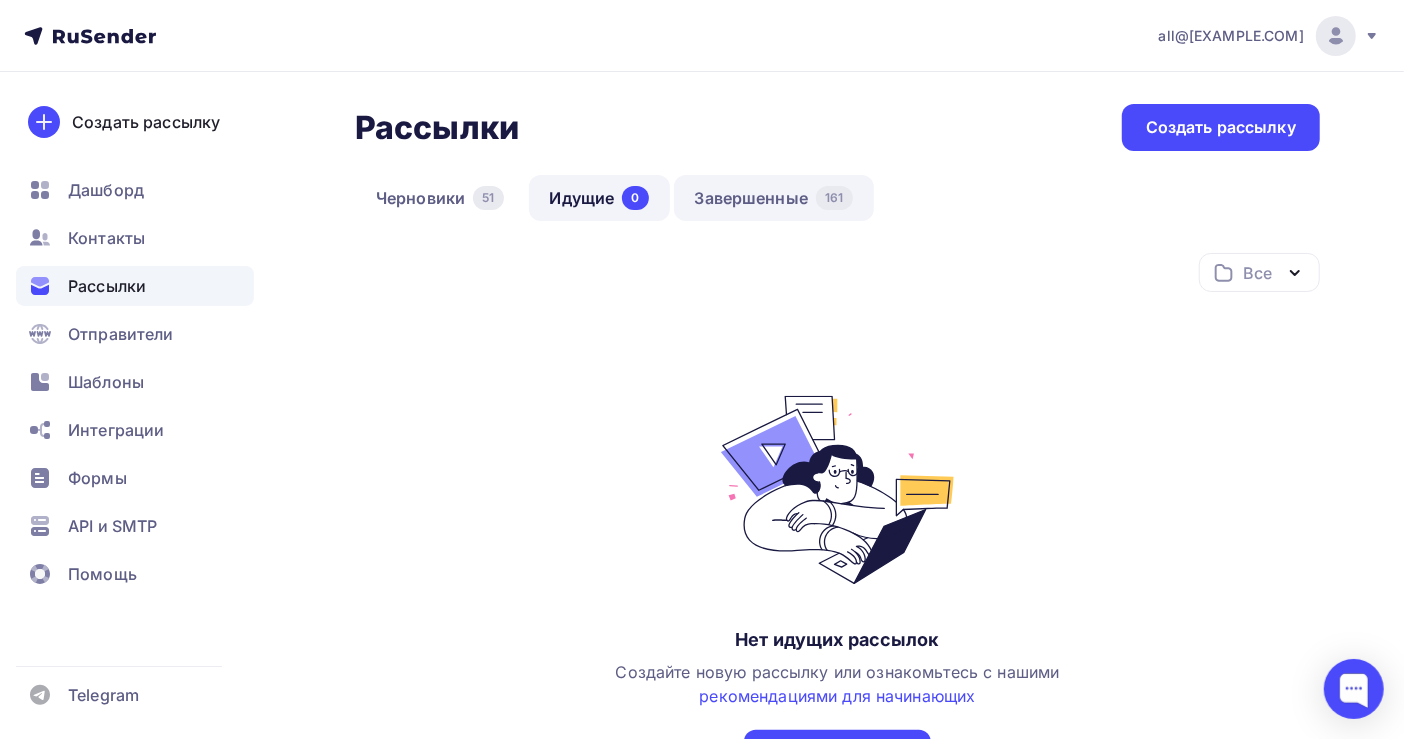 click on "Завершенные
161" at bounding box center [774, 198] 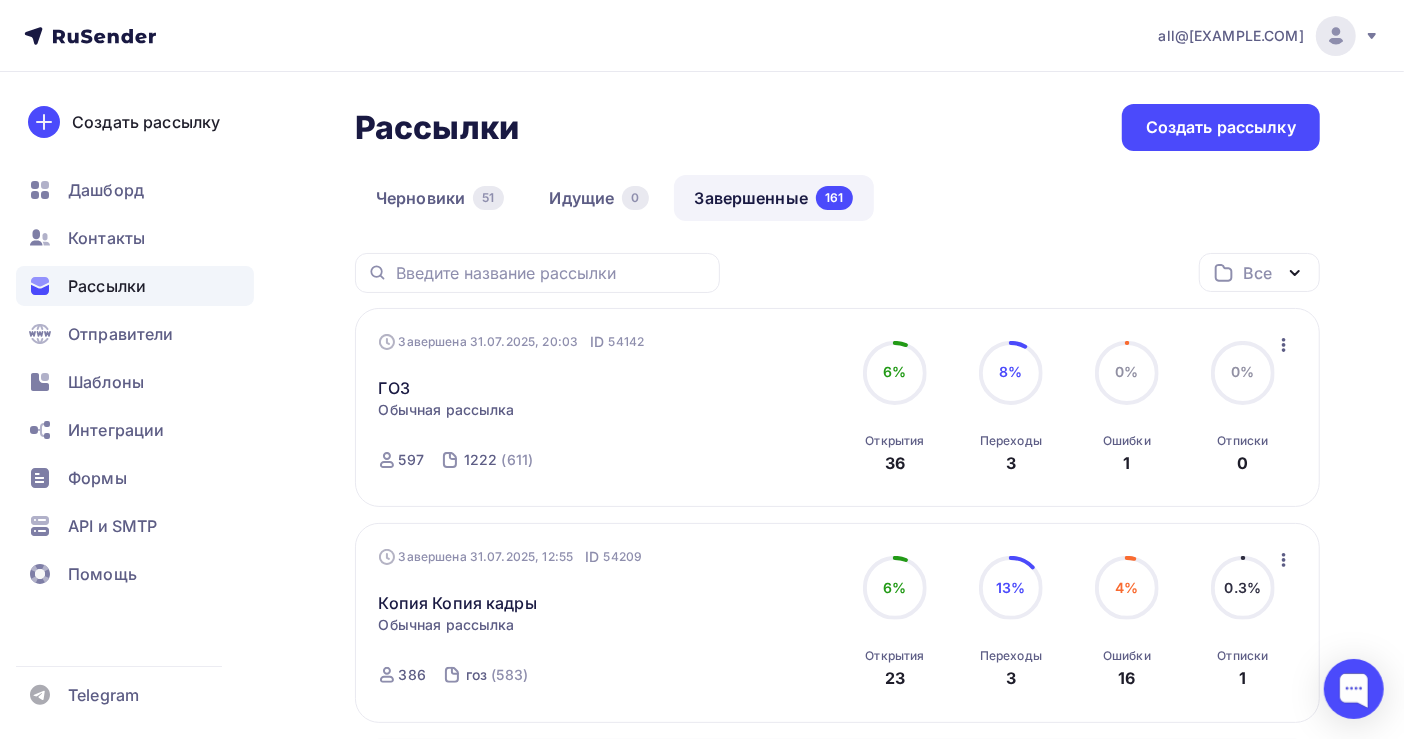 click 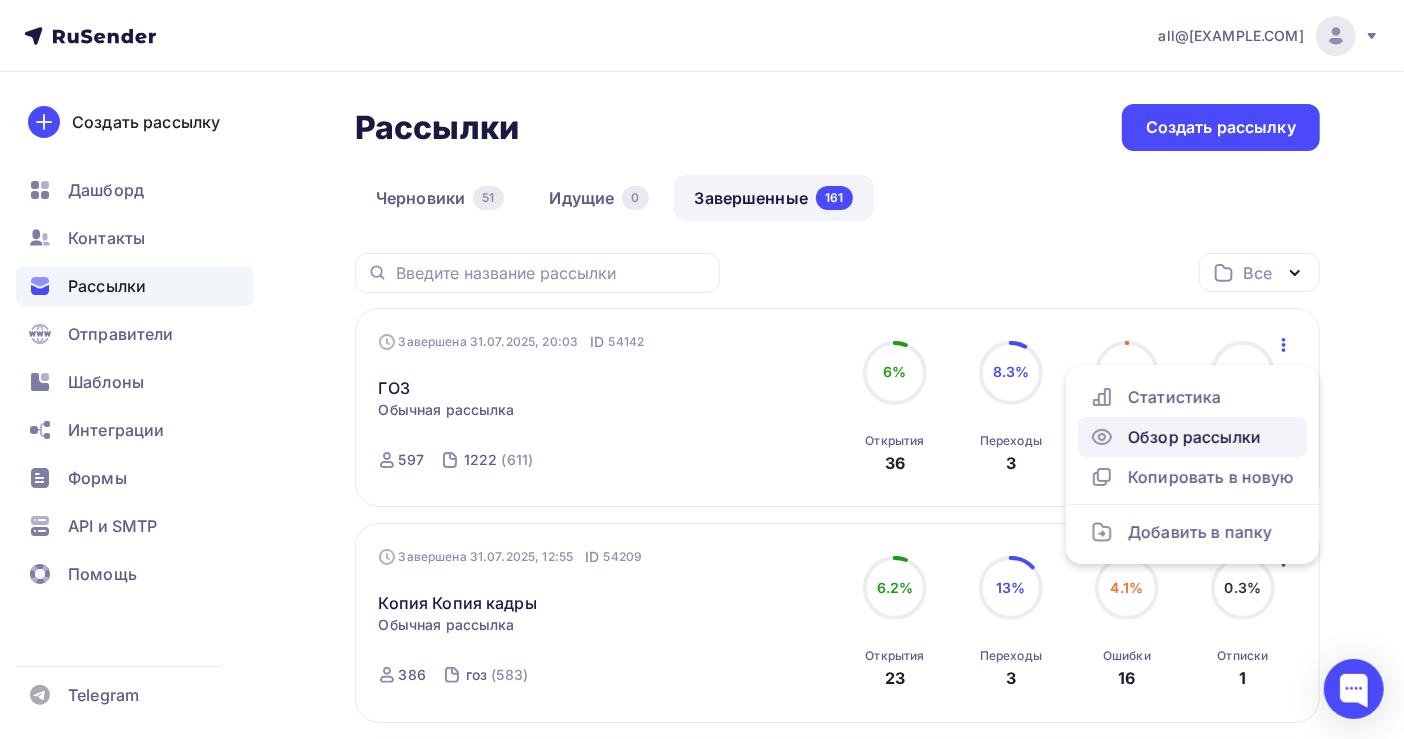 click on "Обзор рассылки" at bounding box center (1192, 437) 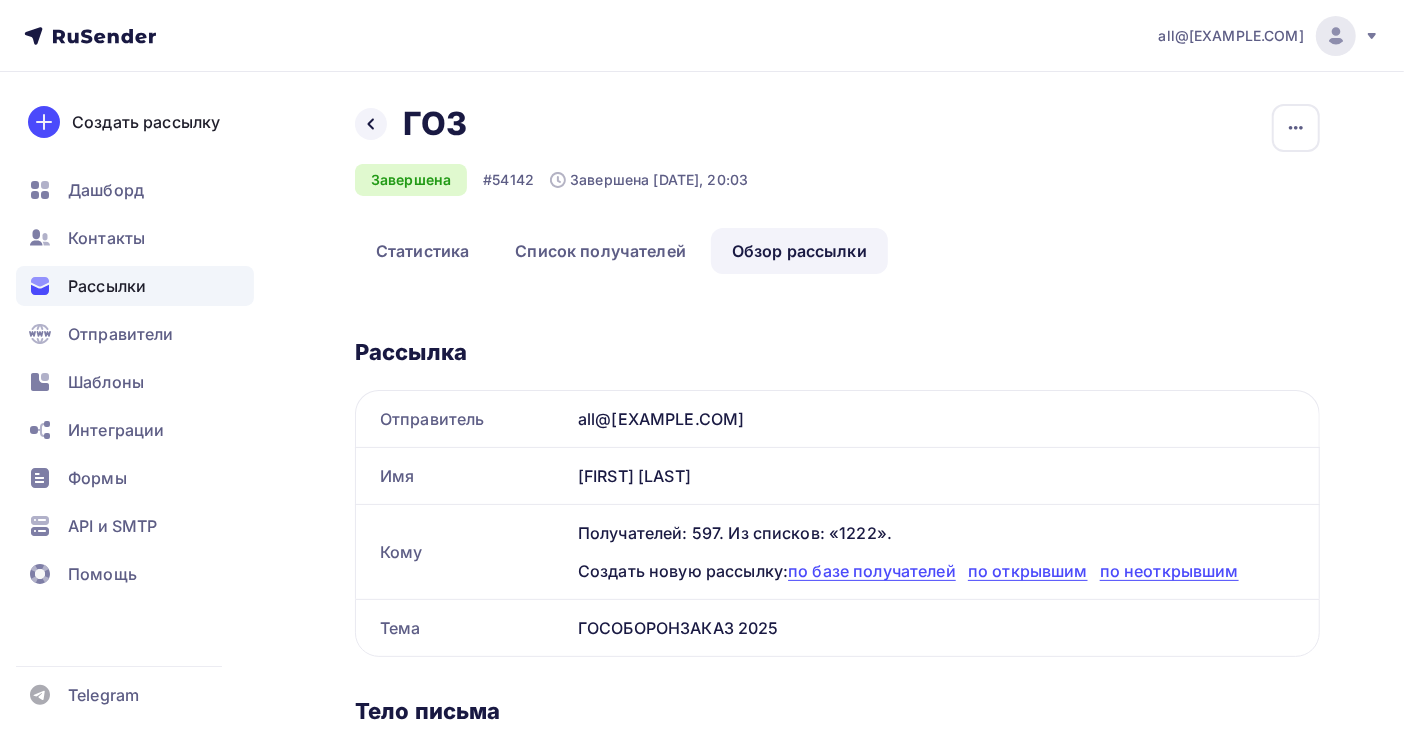 scroll, scrollTop: 0, scrollLeft: 0, axis: both 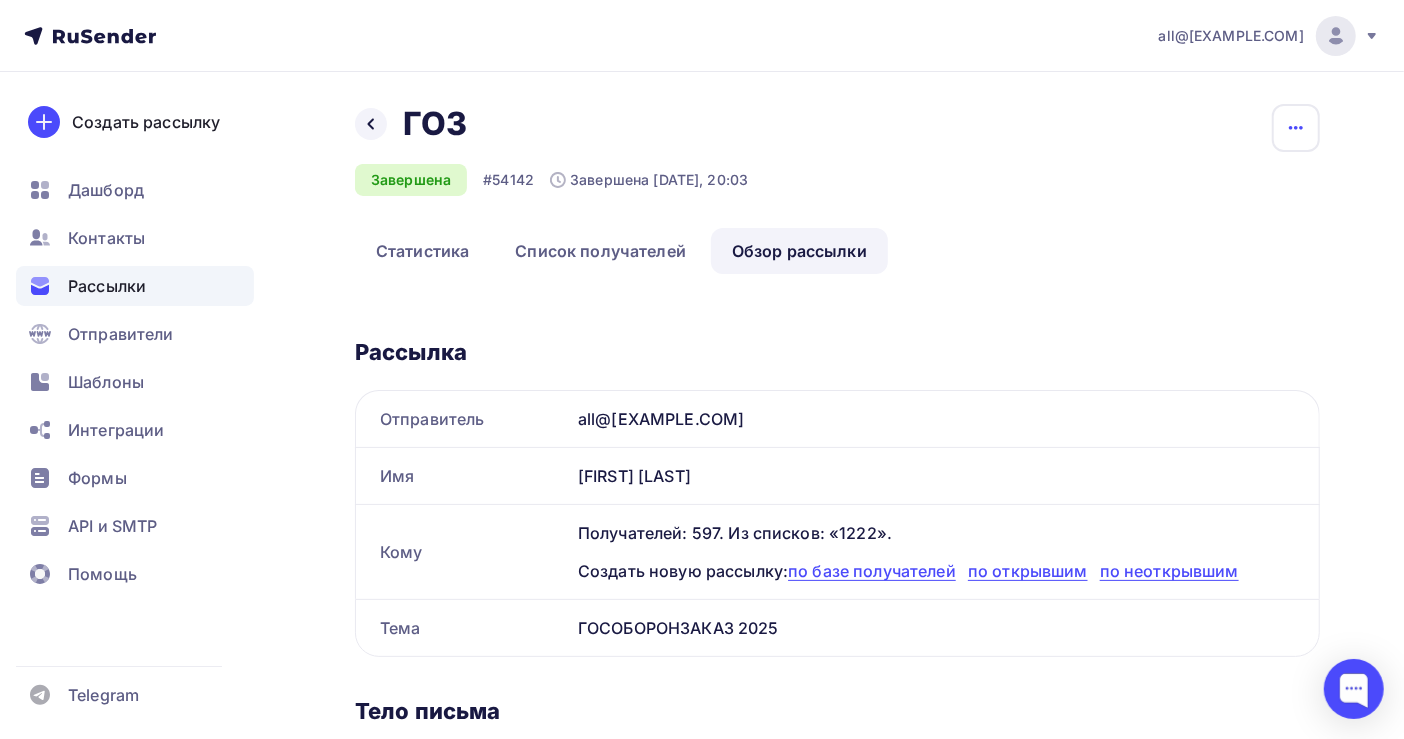click 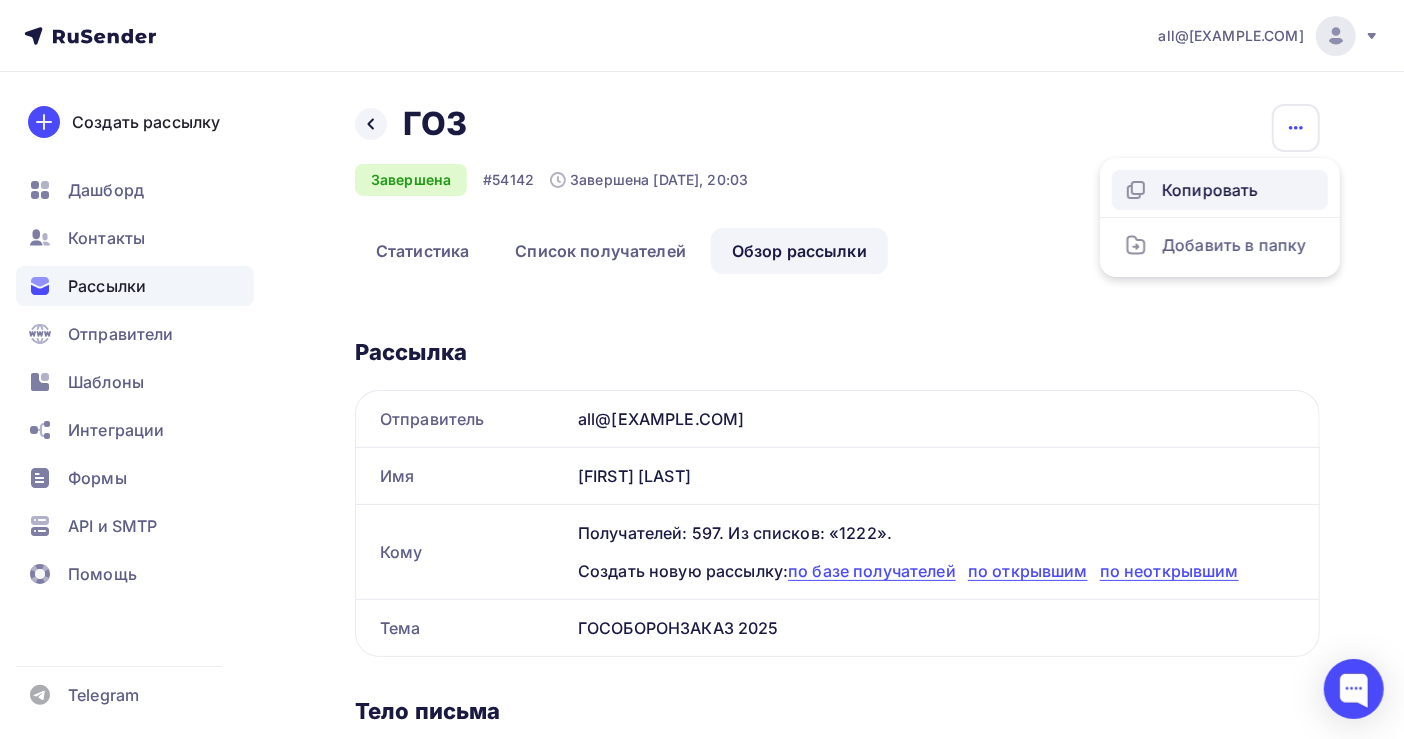 click on "Копировать" at bounding box center [1220, 190] 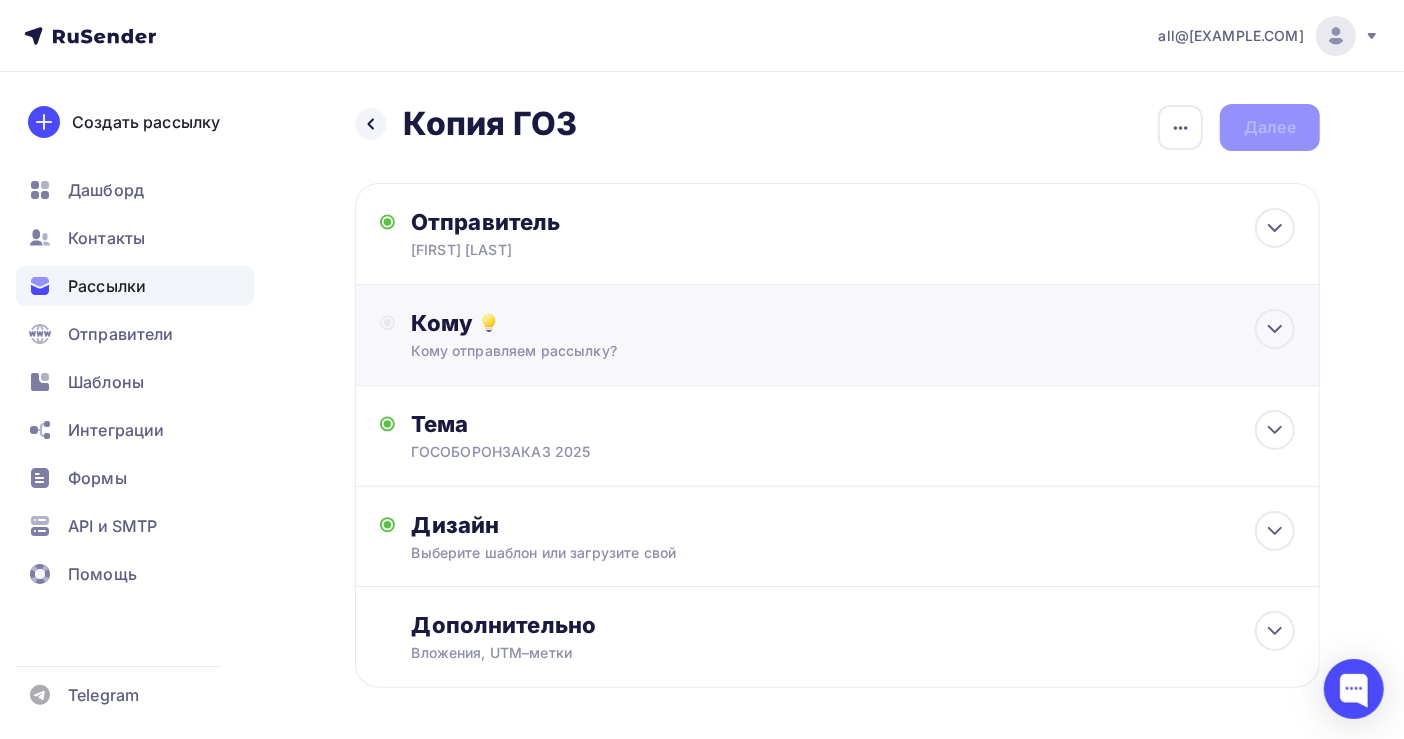 click on "Кому" at bounding box center (853, 323) 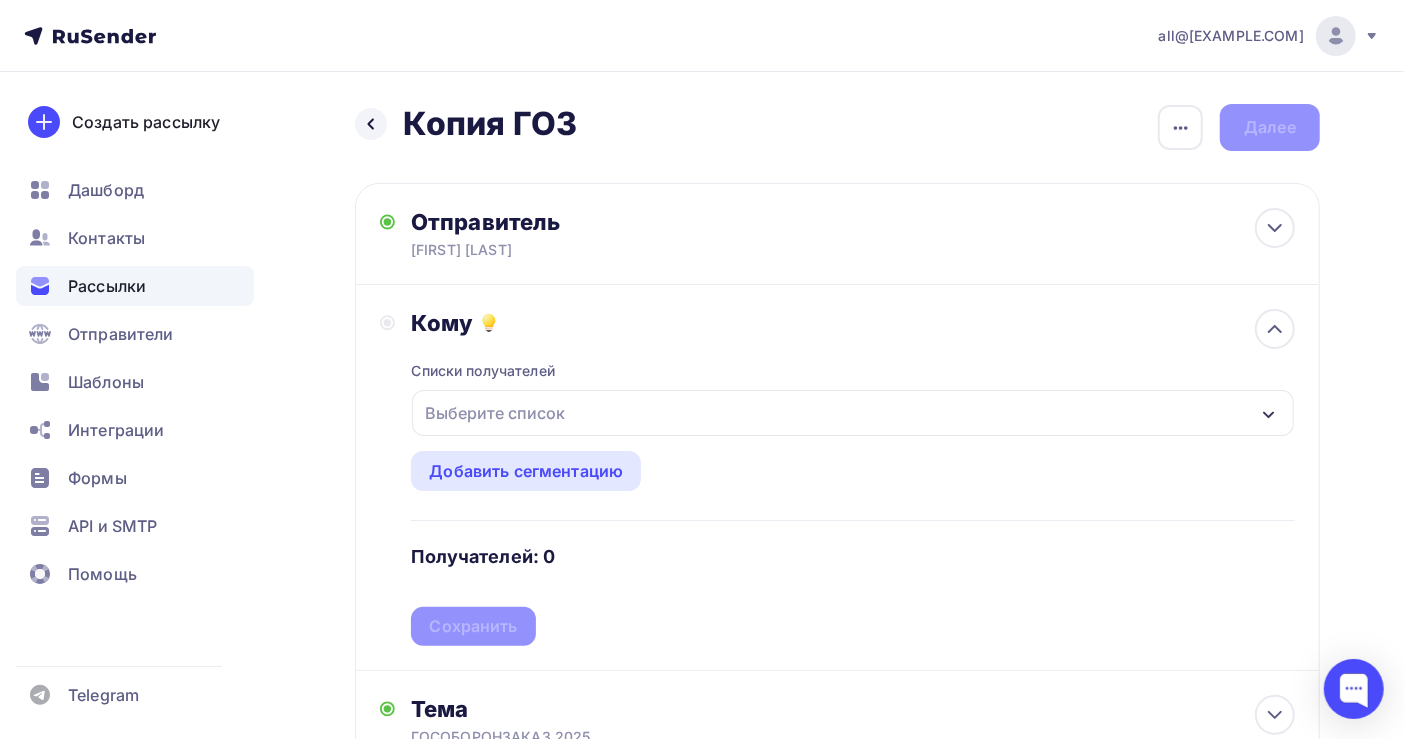 click on "Выберите список" at bounding box center [495, 413] 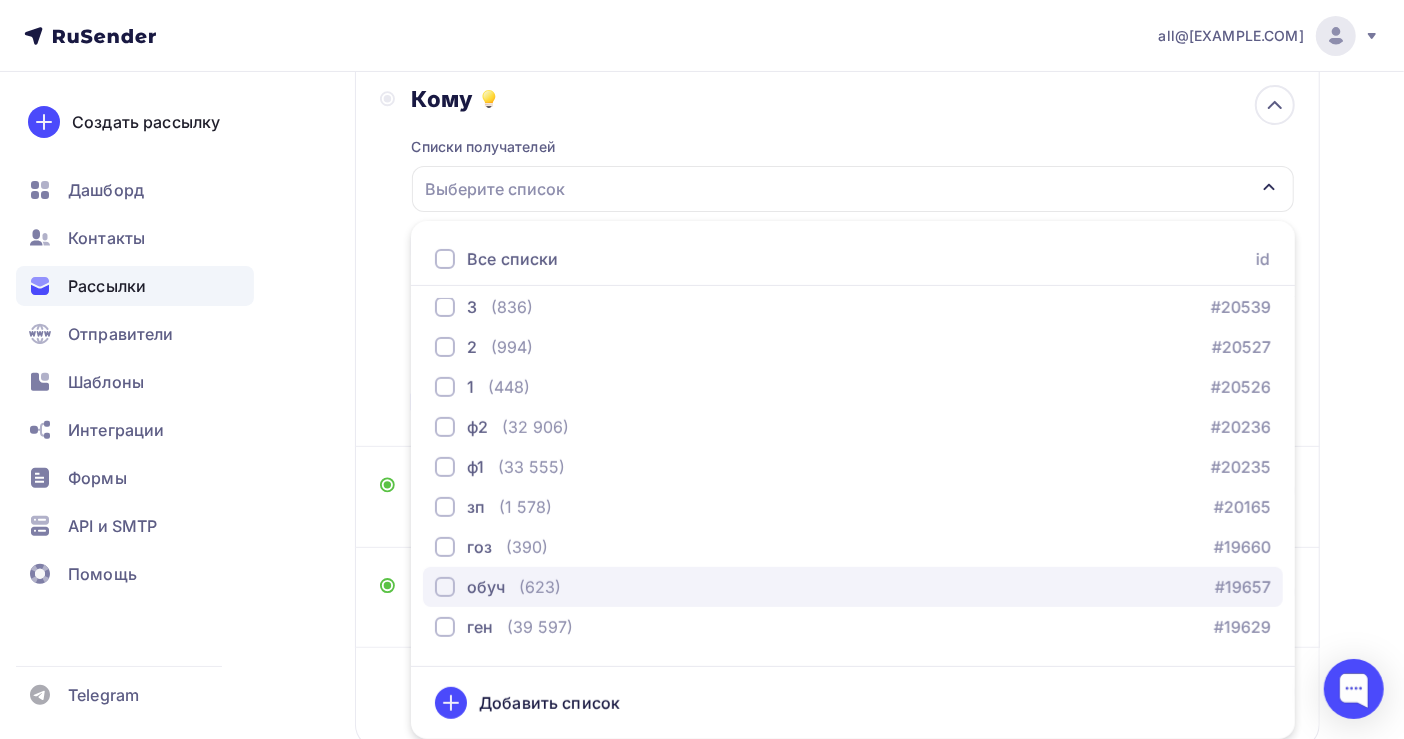 scroll, scrollTop: 1682, scrollLeft: 0, axis: vertical 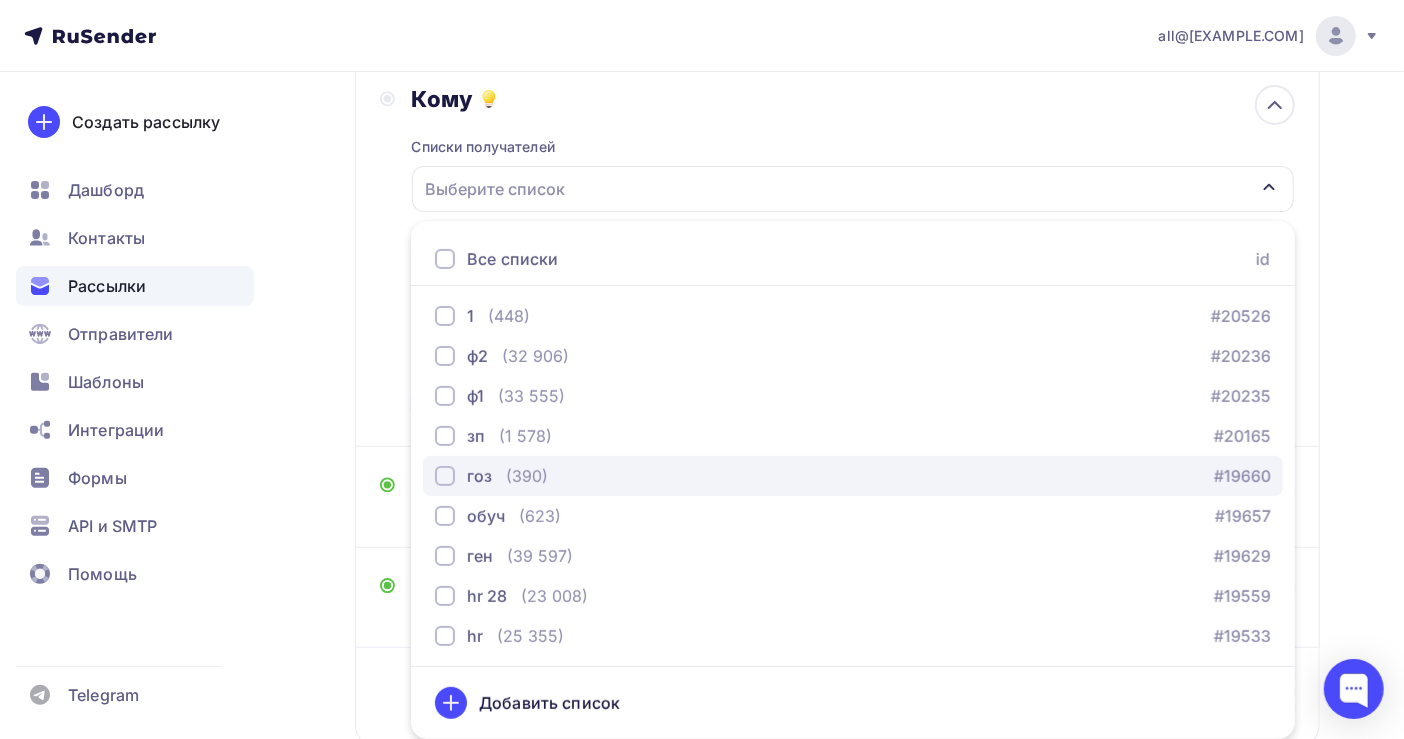 click on "гоз
(390)
#19660" at bounding box center [853, 476] 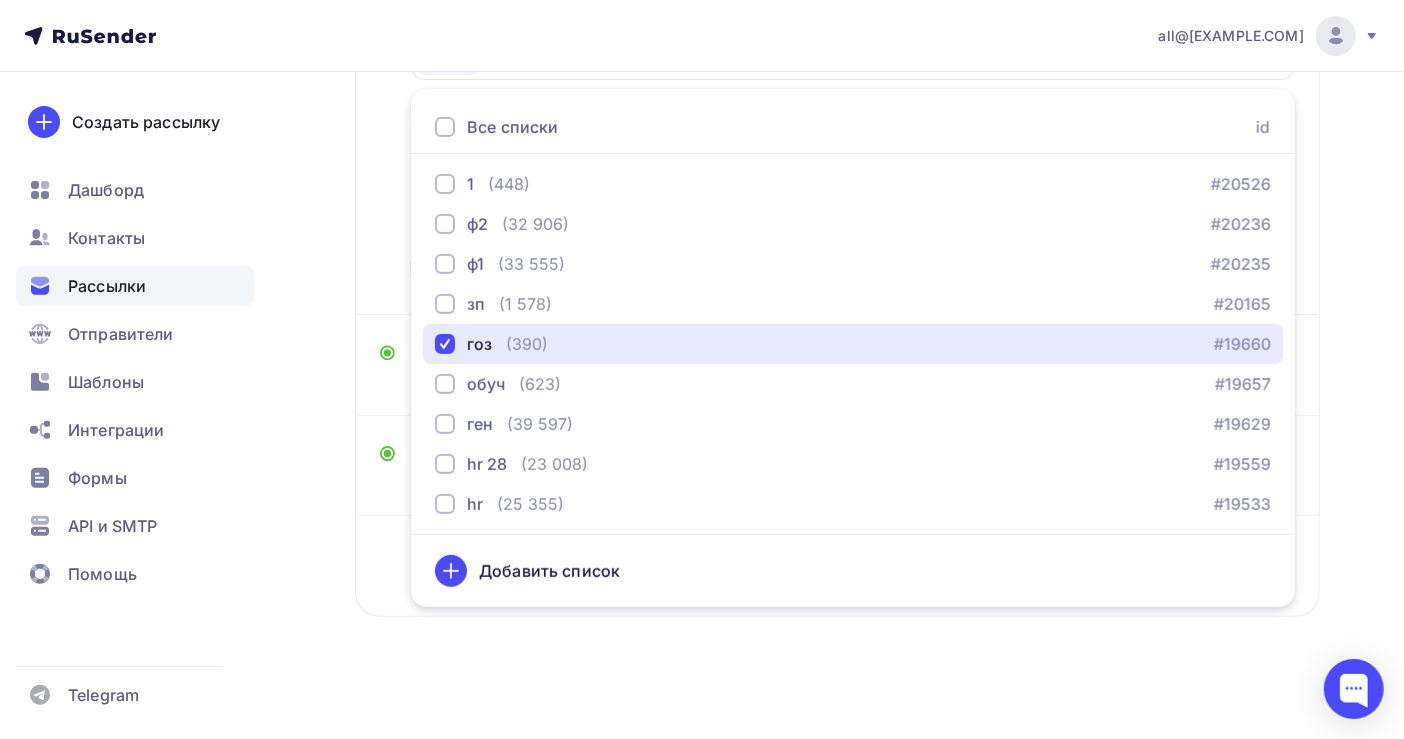scroll, scrollTop: 366, scrollLeft: 0, axis: vertical 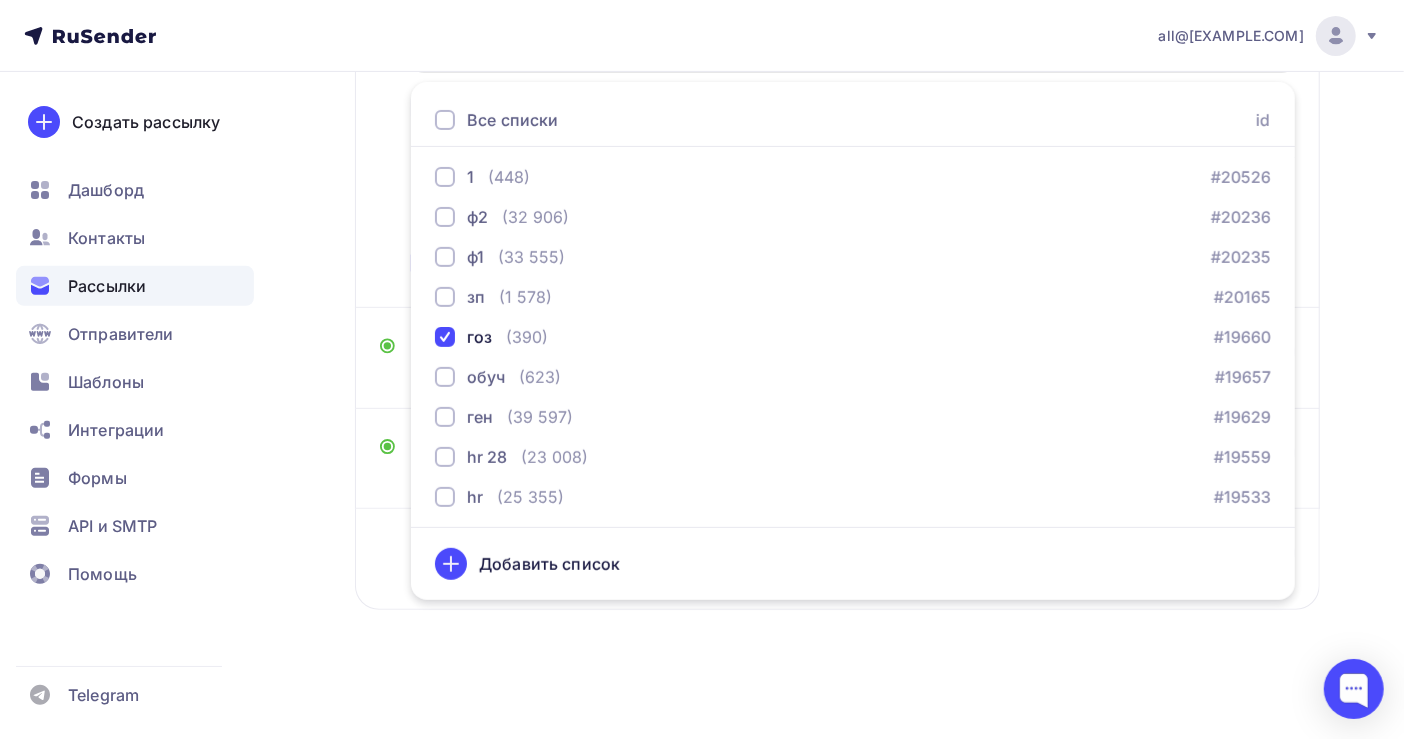 click on "Назад
Копия ГОЗ
Копия ГОЗ
Закончить позже
Переименовать рассылку
Удалить
Далее
Отправитель
[NAME] [LAST]
Email  *
[EMAIL]           [EMAIL]           [EMAIL]           [EMAIL]           [EMAIL]           [EMAIL]           [EMAIL]               Добавить отправителя
Рекомендуем  добавить почту на домене , чтобы рассылка не попала в «Спам»
Имя                 Сохранить
12:45" at bounding box center [702, 224] 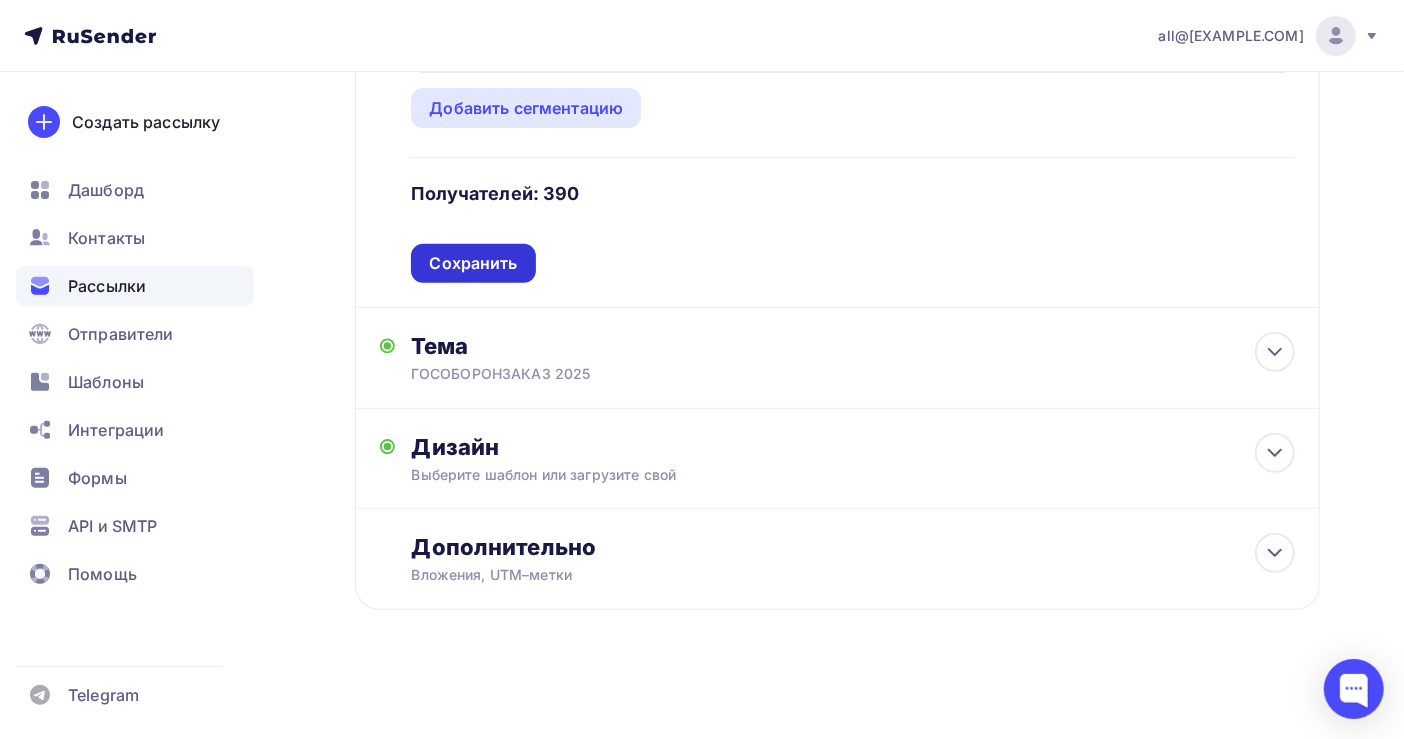 click on "Сохранить" at bounding box center (473, 263) 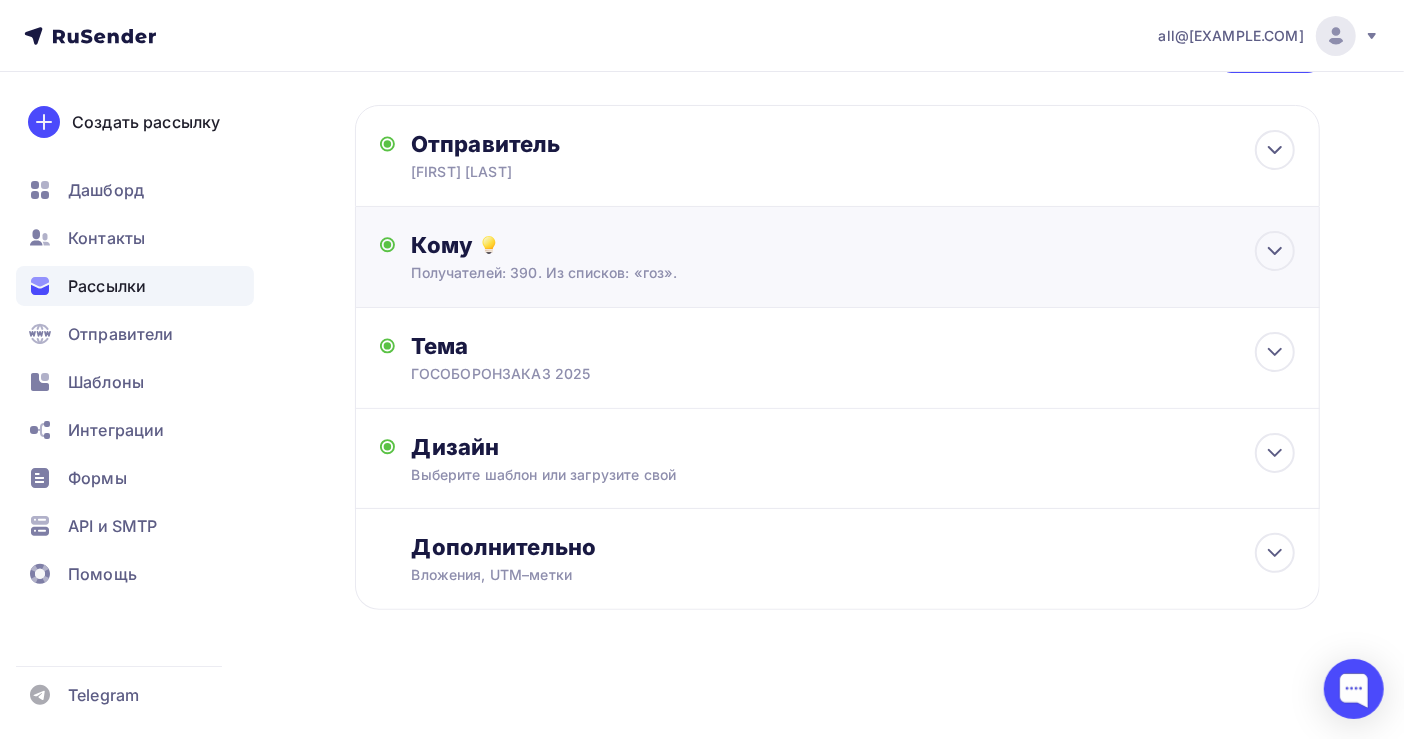 scroll, scrollTop: 80, scrollLeft: 0, axis: vertical 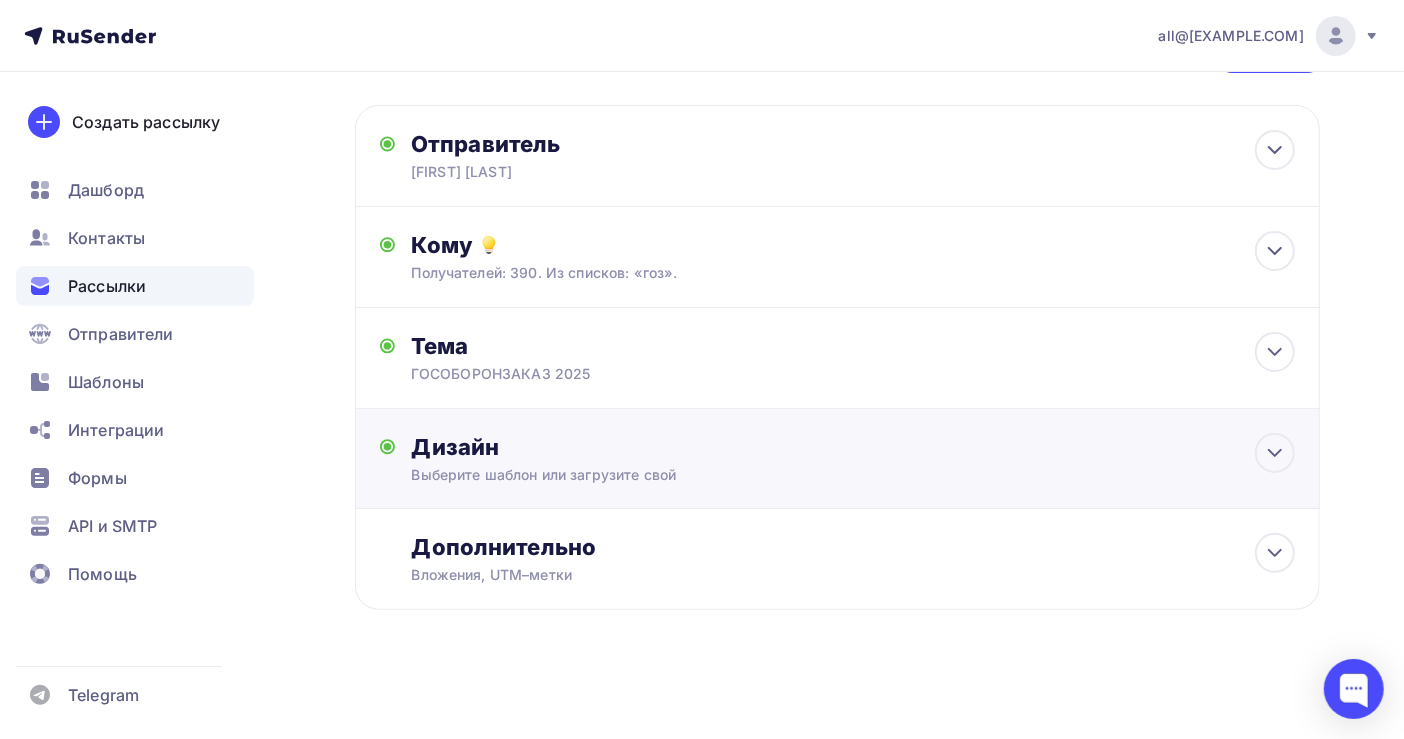 click on "Выберите шаблон или загрузите свой" at bounding box center [808, 475] 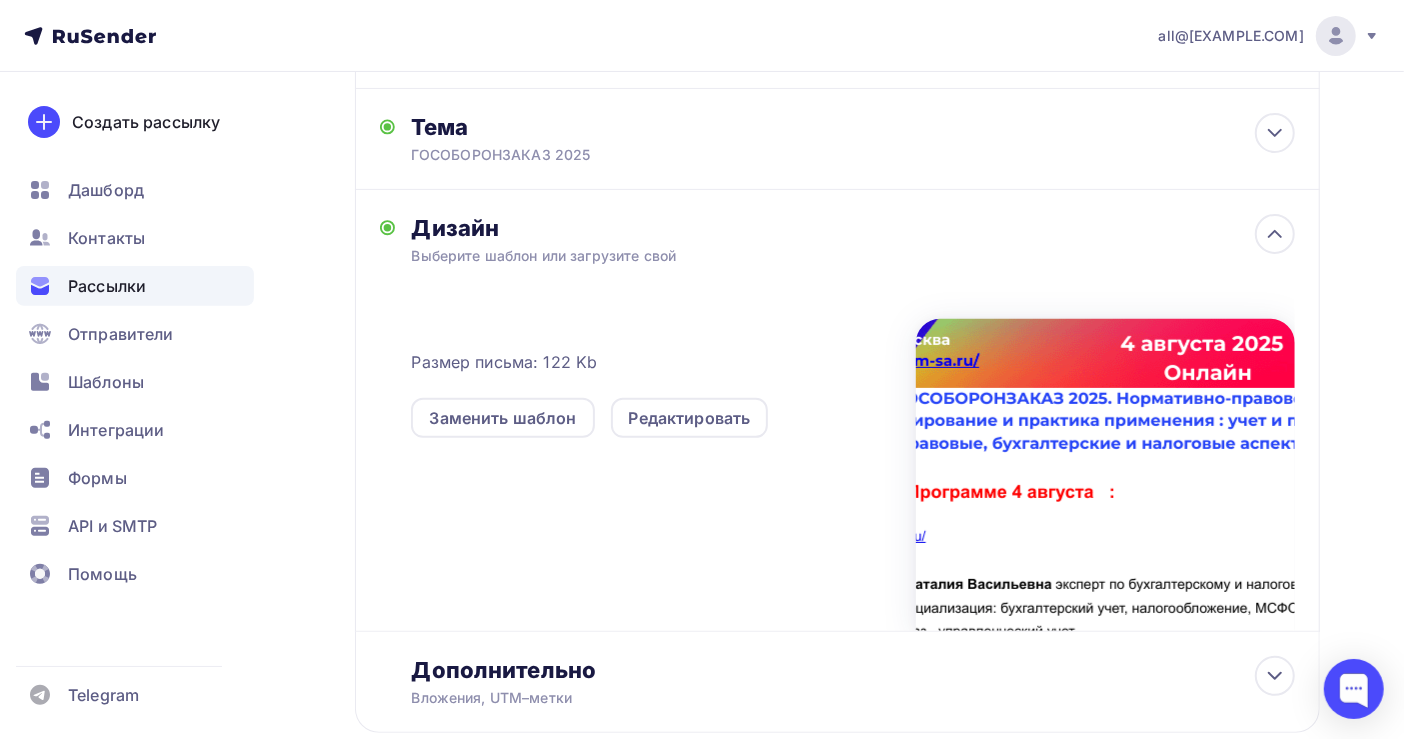 scroll, scrollTop: 336, scrollLeft: 0, axis: vertical 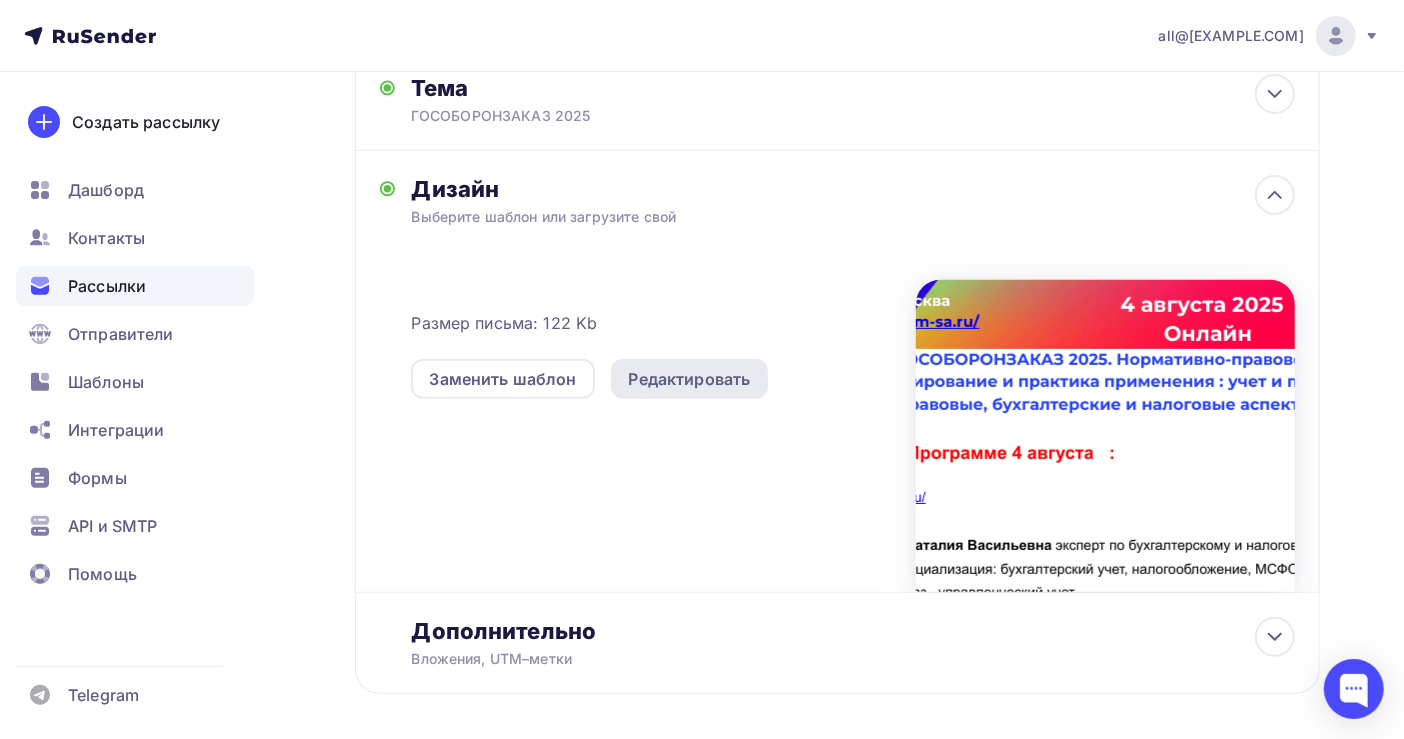 click on "Редактировать" at bounding box center [690, 379] 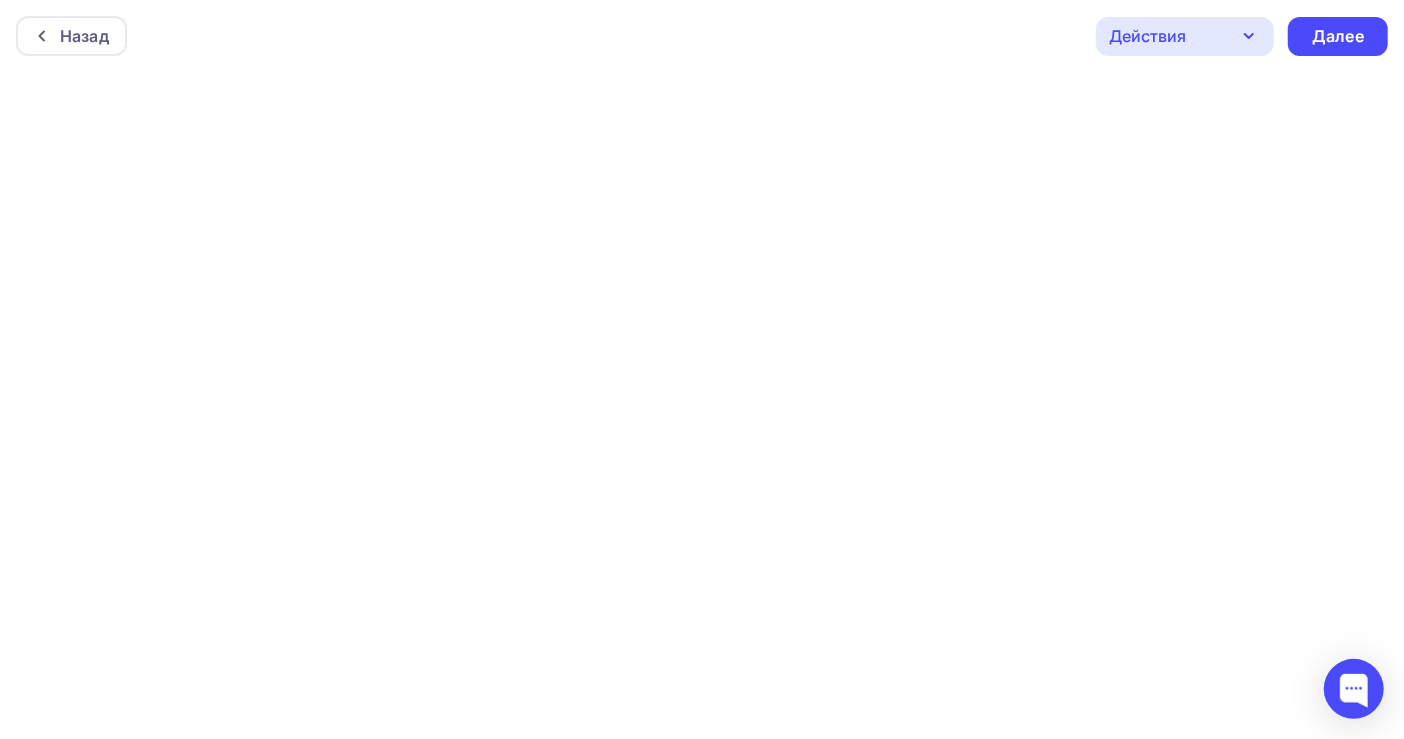scroll, scrollTop: 0, scrollLeft: 0, axis: both 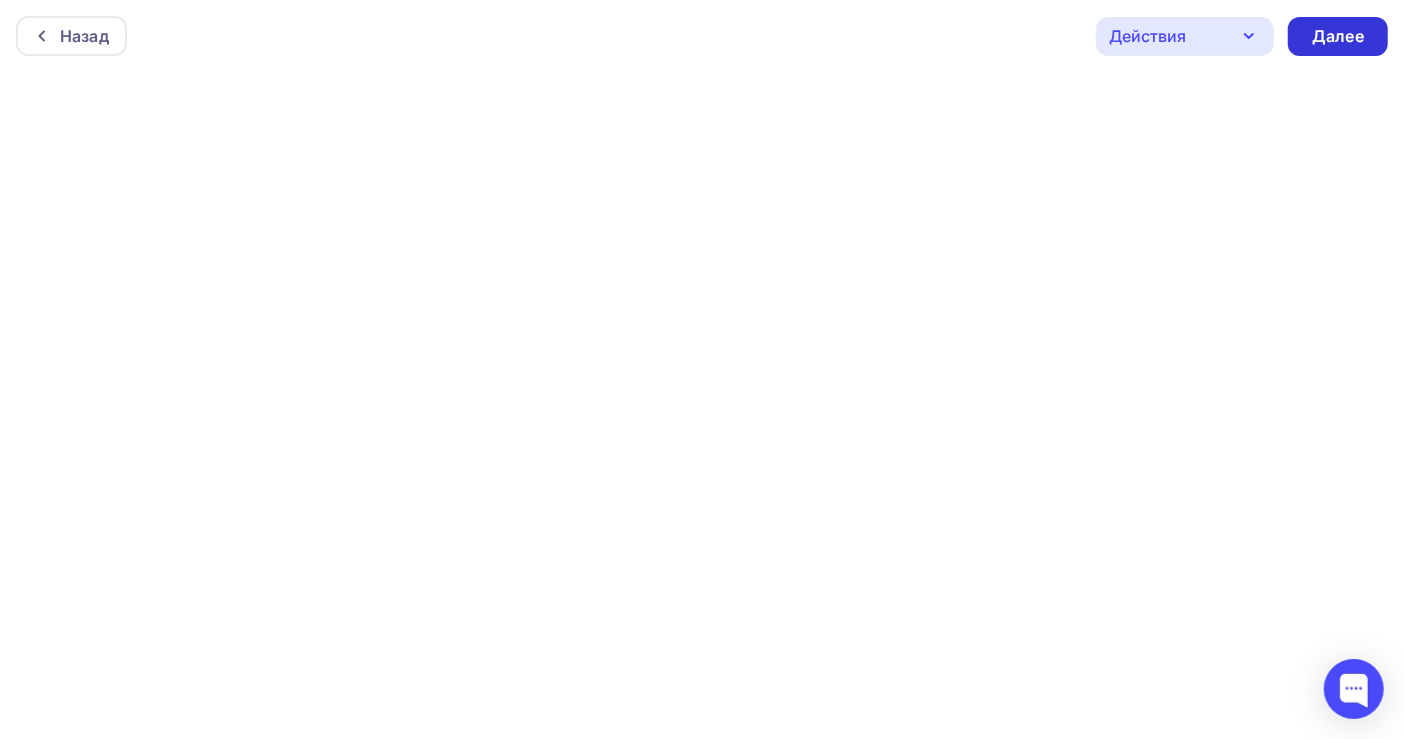 click on "Далее" at bounding box center (1338, 36) 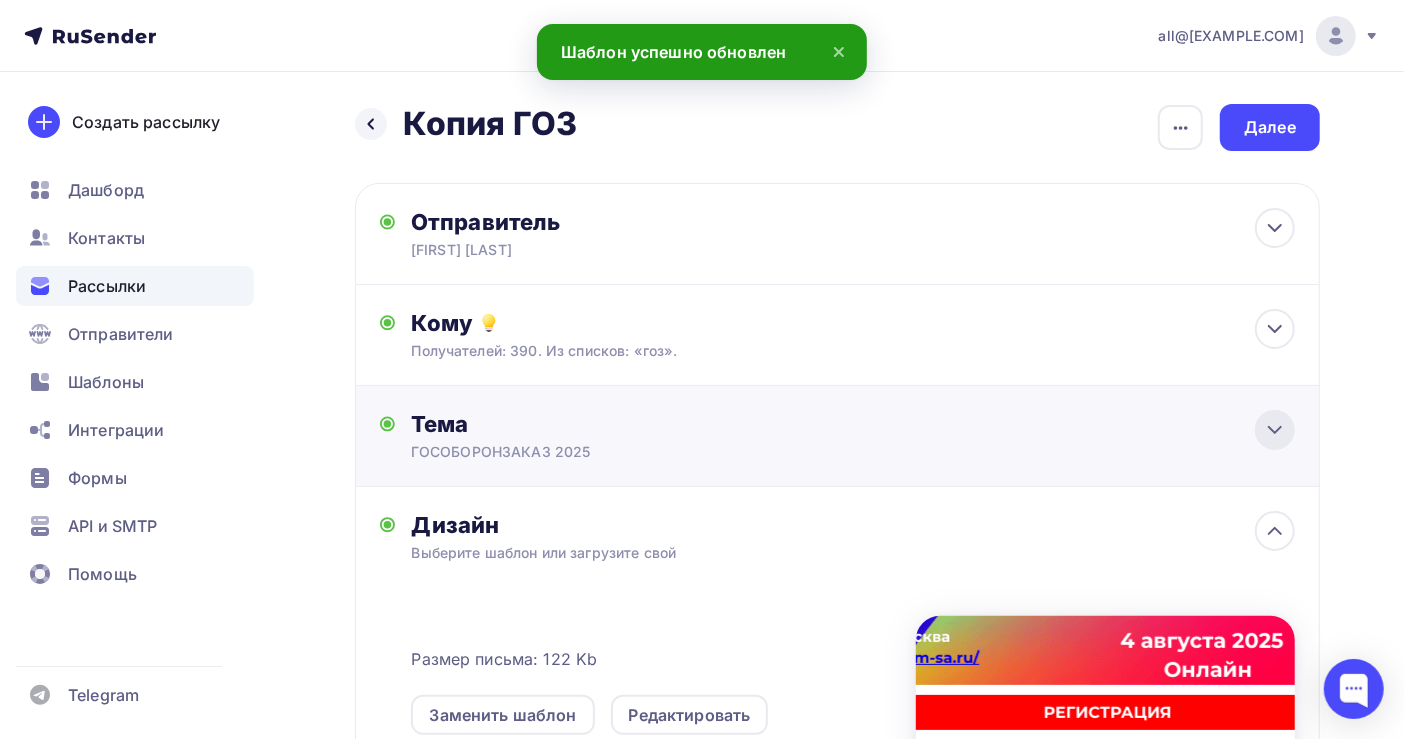 click 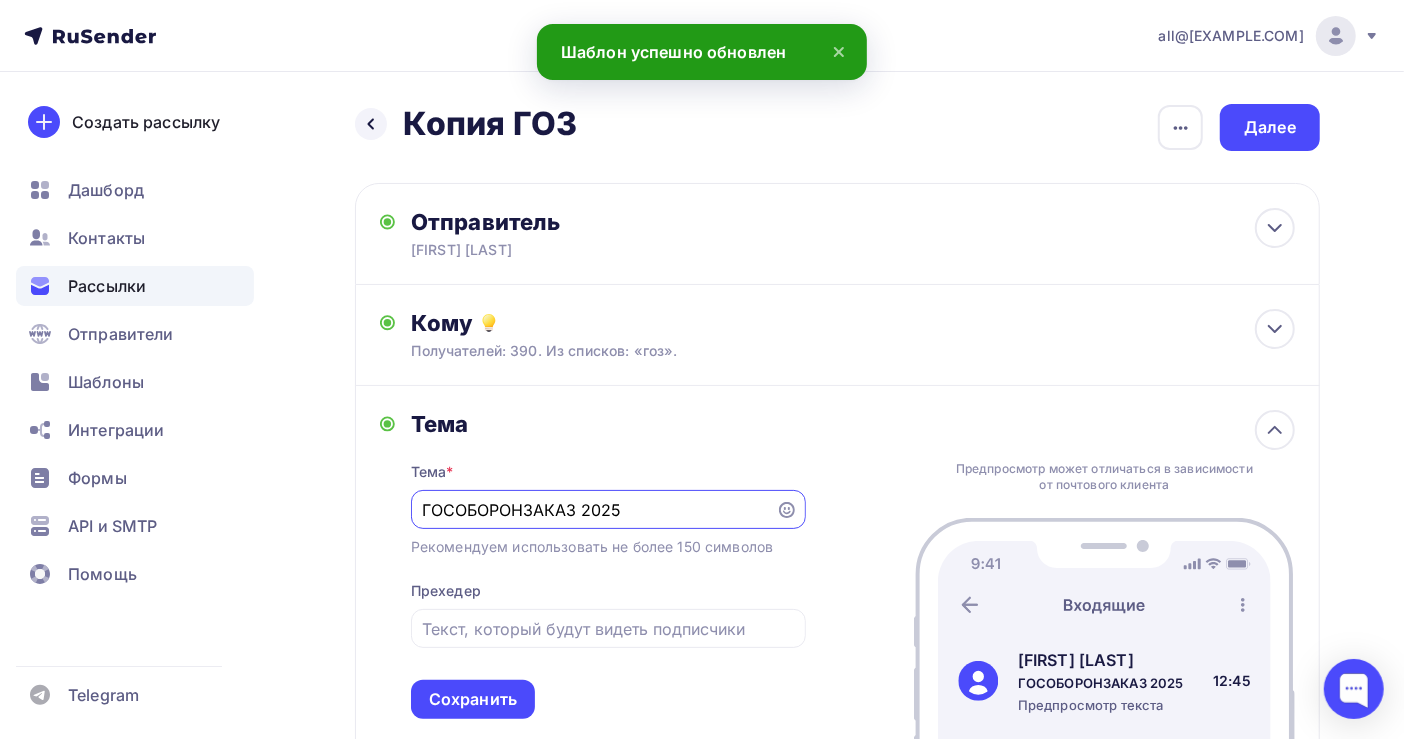 scroll, scrollTop: 0, scrollLeft: 0, axis: both 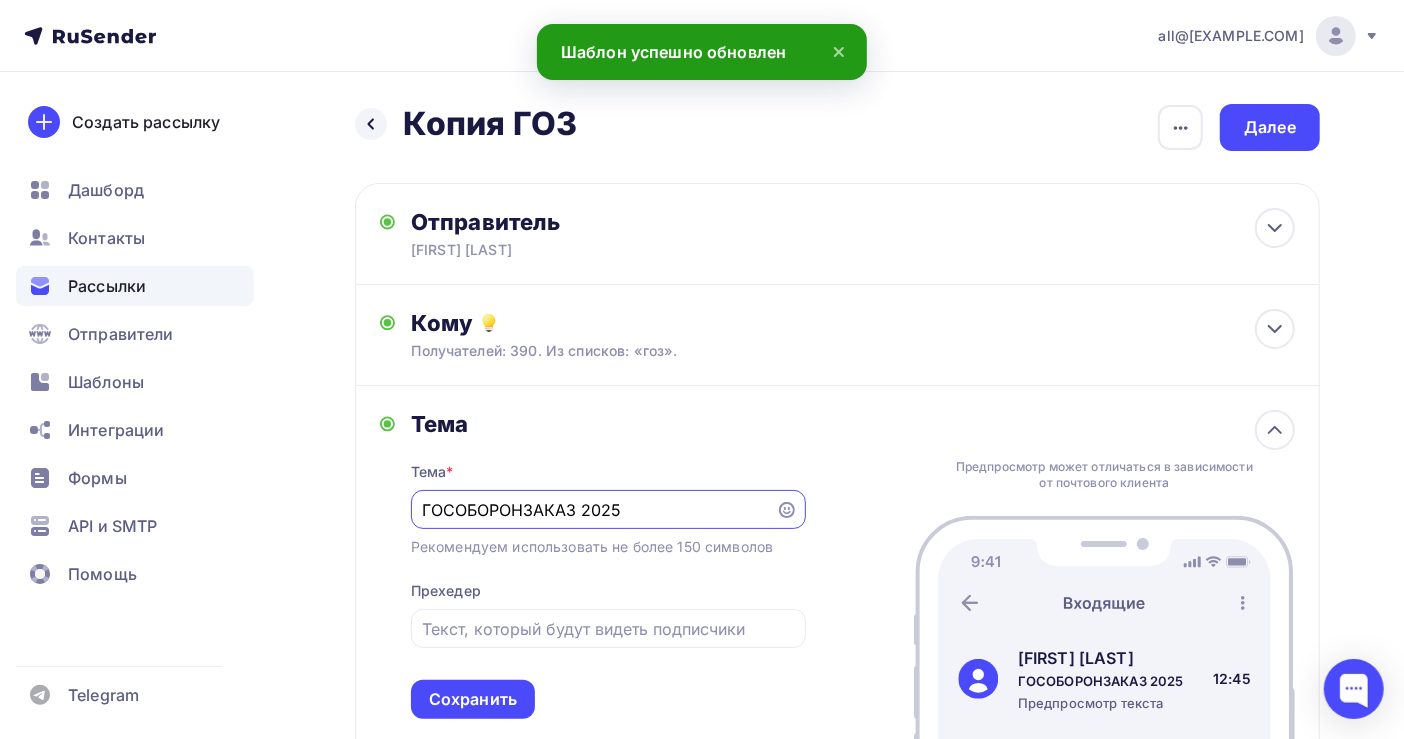 drag, startPoint x: 684, startPoint y: 516, endPoint x: 411, endPoint y: 513, distance: 273.01648 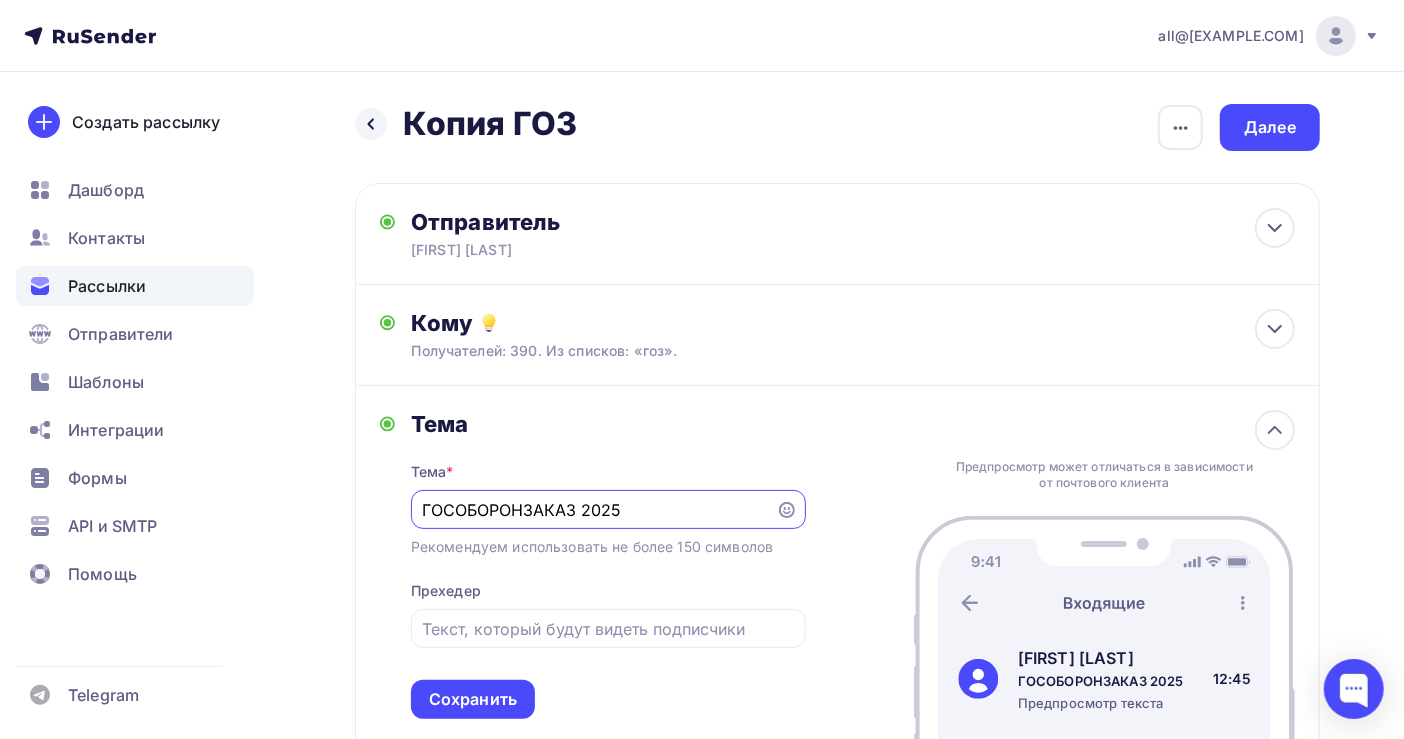 paste on "ОНТРАКТ: все по порядку от контракта до исполнения. Контракт ." 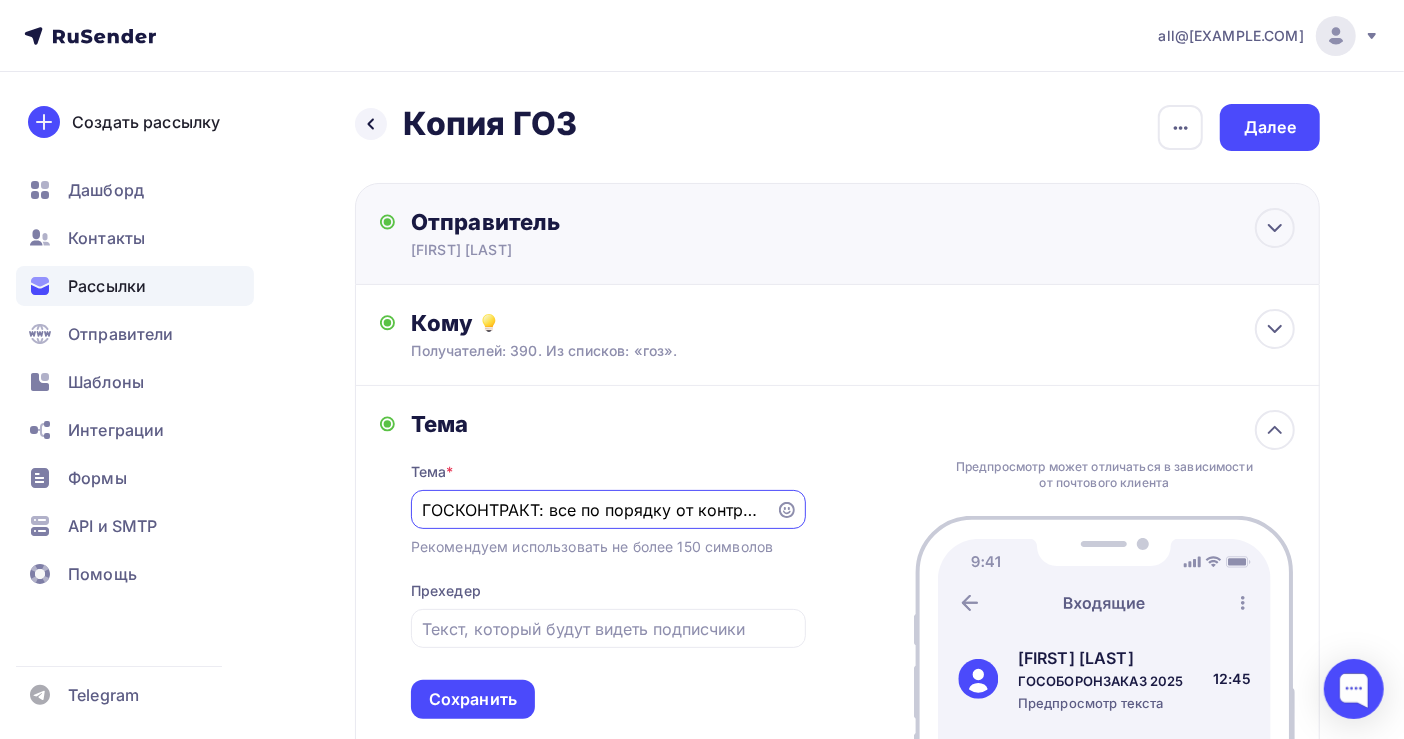 scroll, scrollTop: 0, scrollLeft: 223, axis: horizontal 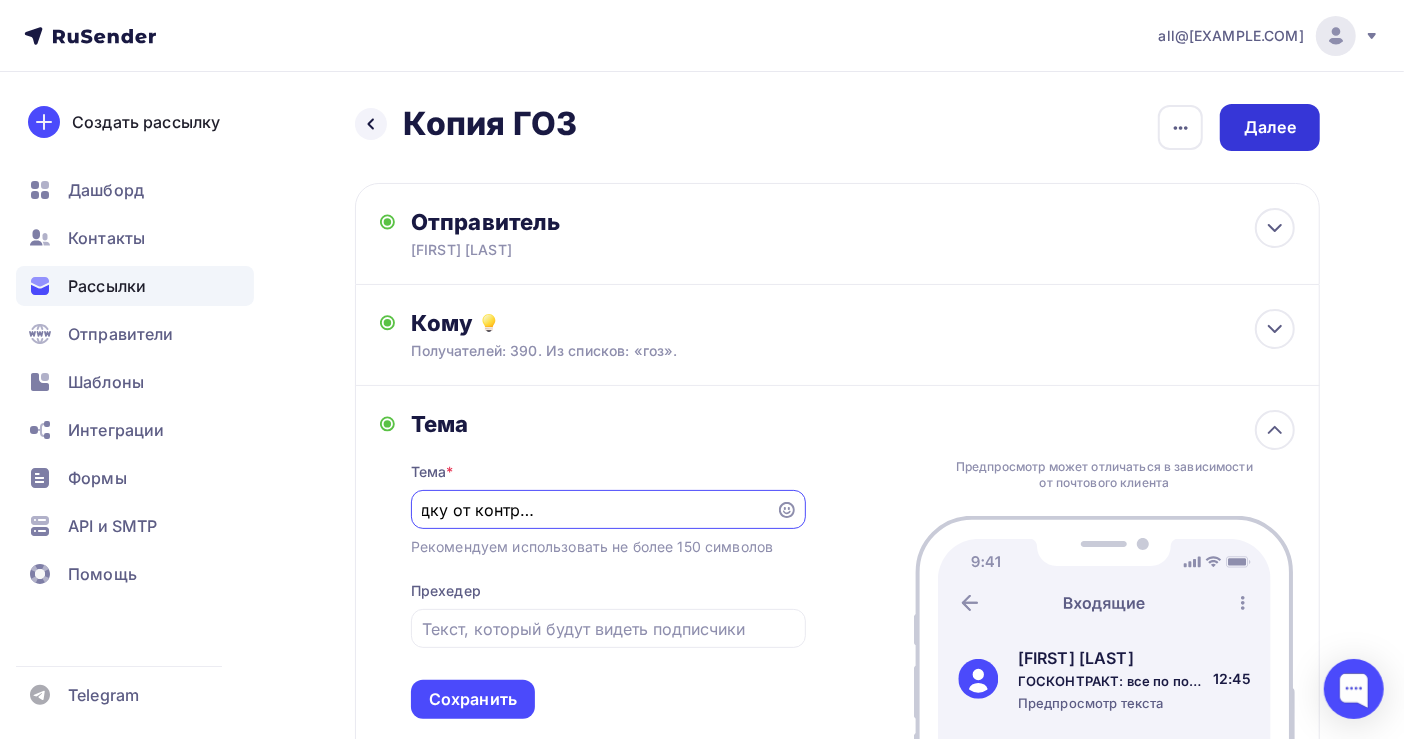 type on "ГОСКОНТРАКТ: все по порядку от контракта до исполнения. Контракт ." 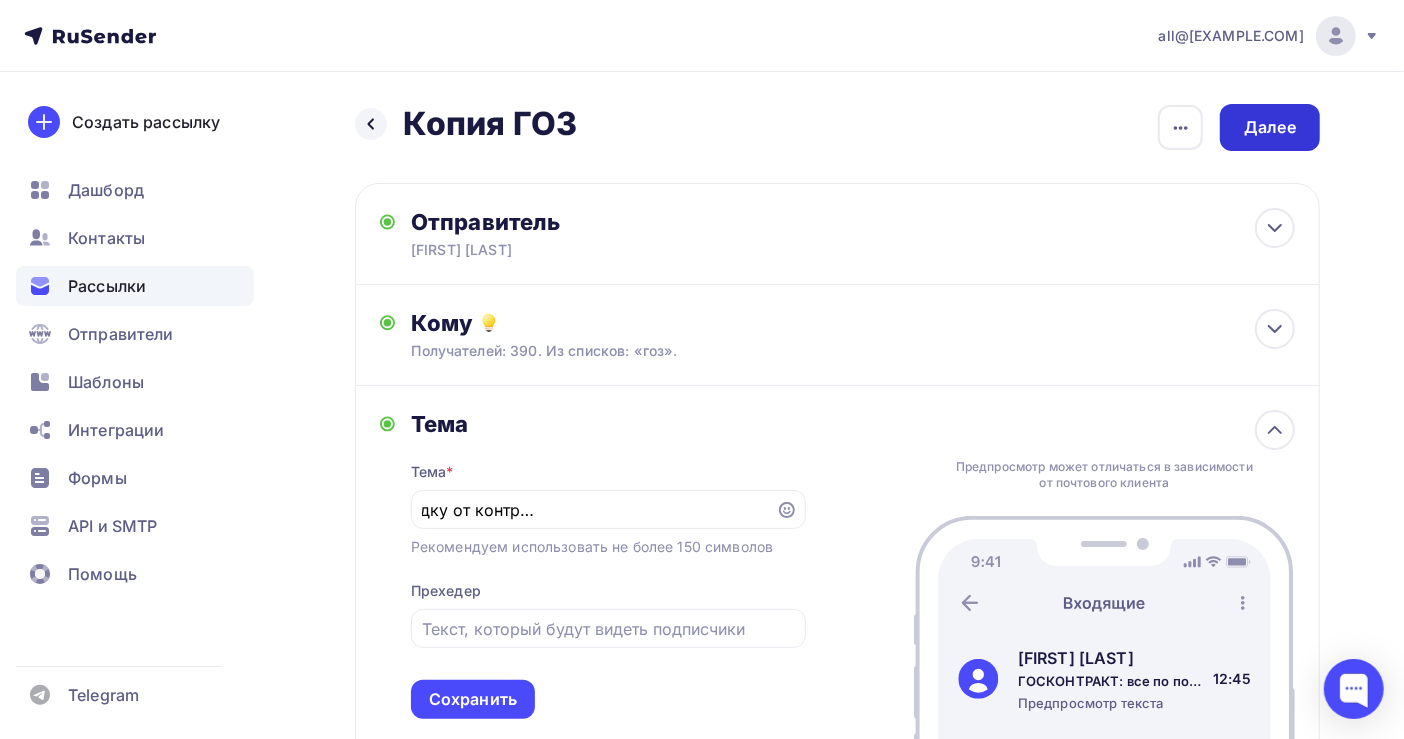 scroll, scrollTop: 0, scrollLeft: 0, axis: both 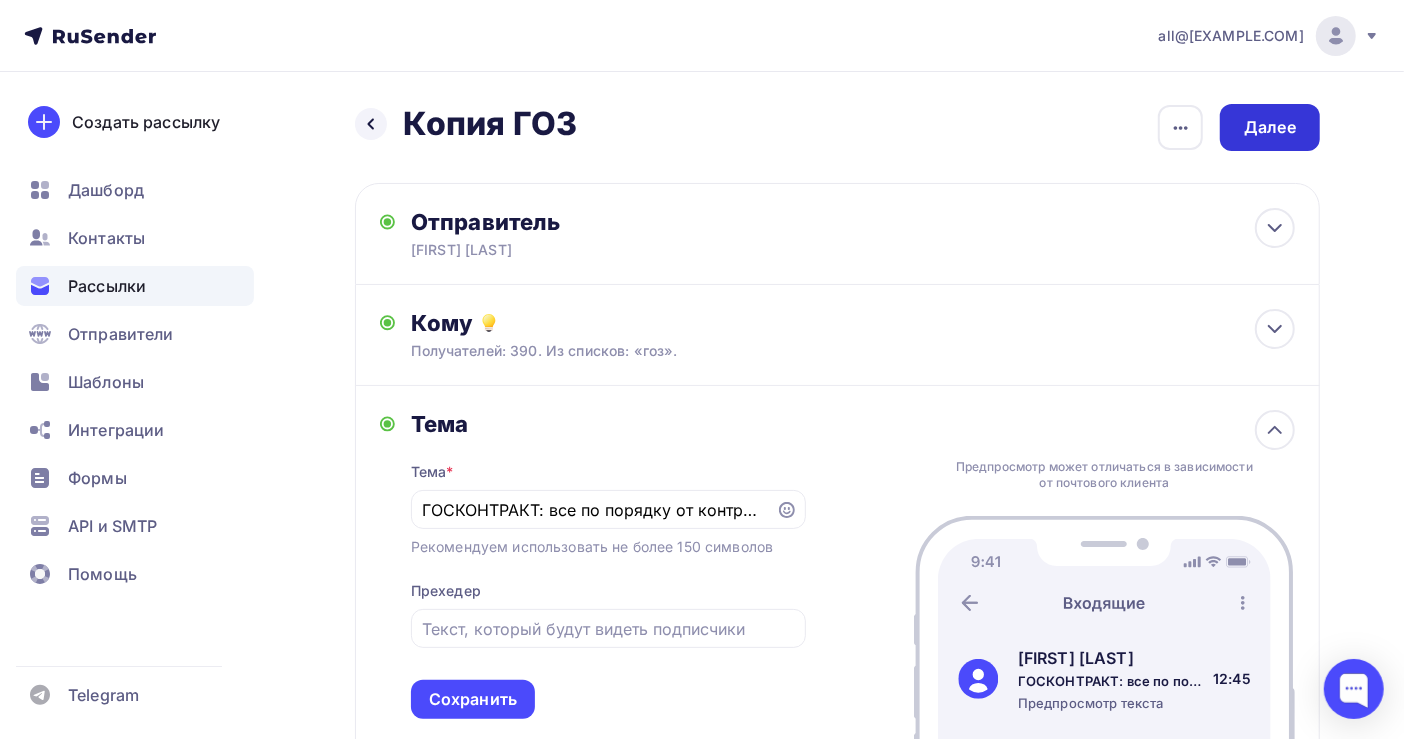 click on "Далее" at bounding box center [1270, 127] 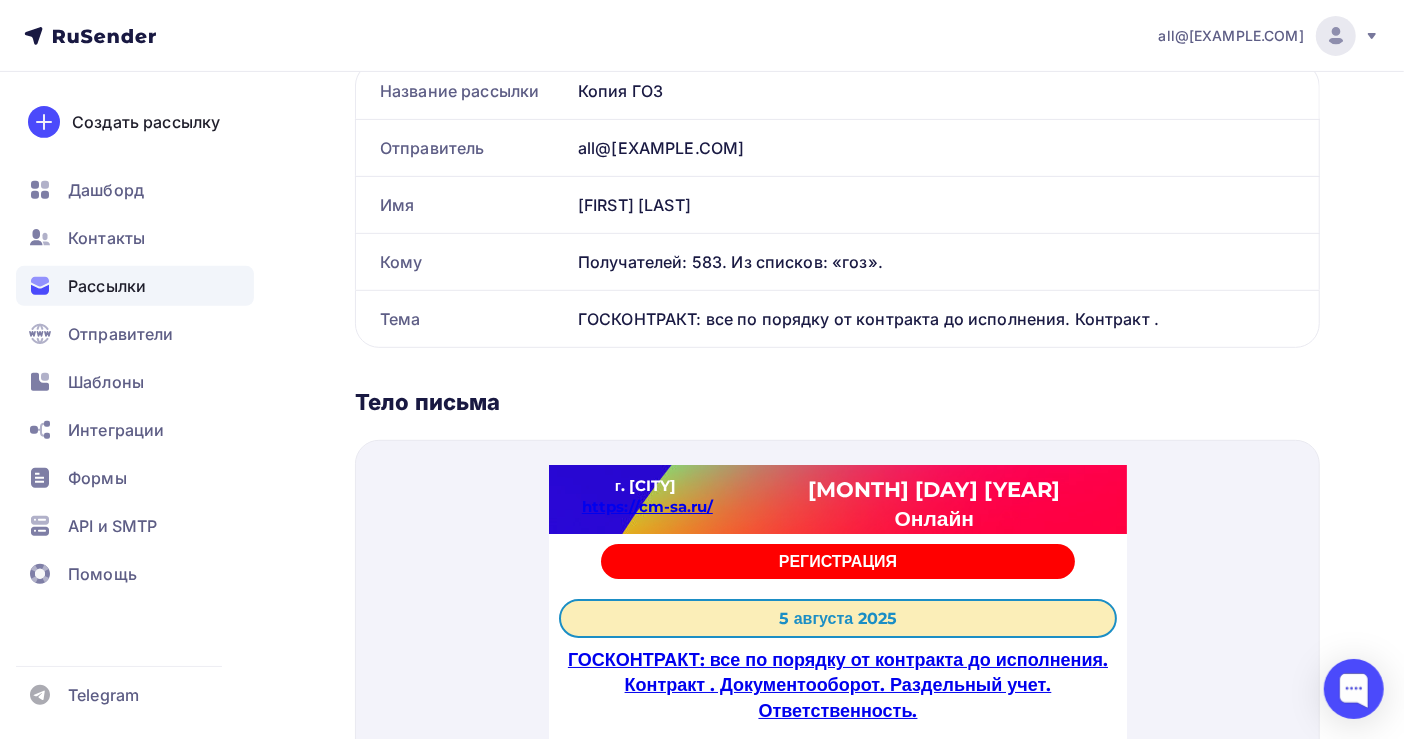 scroll, scrollTop: 667, scrollLeft: 0, axis: vertical 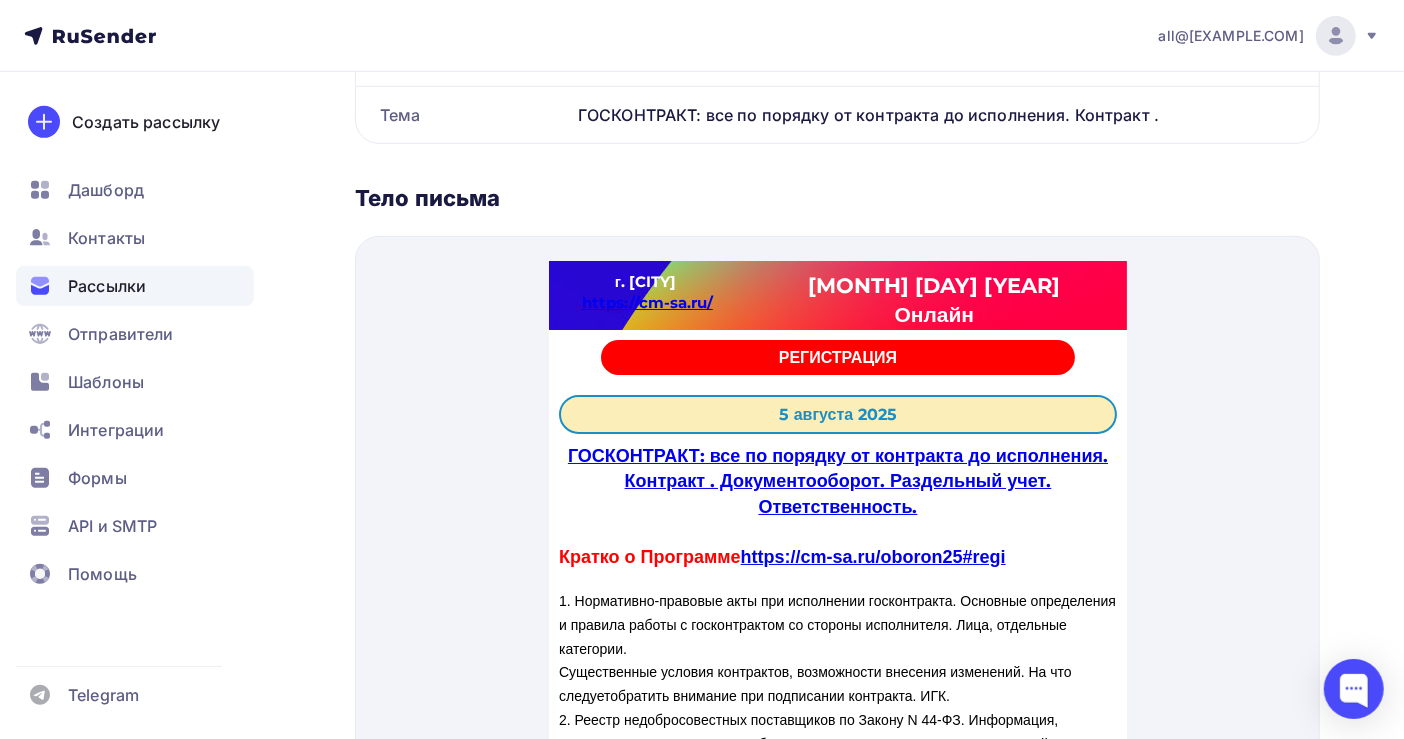 click on "4 августа 2025" at bounding box center (933, 261) 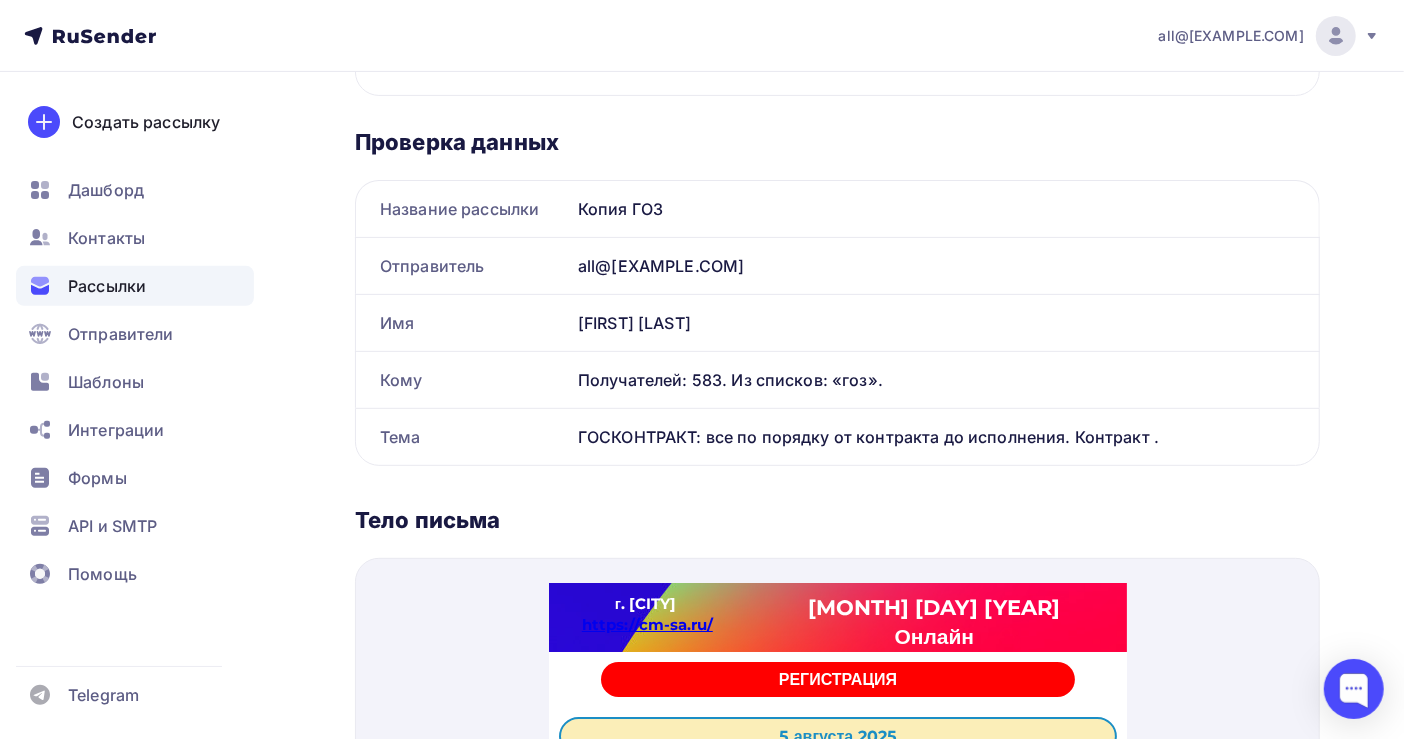scroll, scrollTop: 0, scrollLeft: 0, axis: both 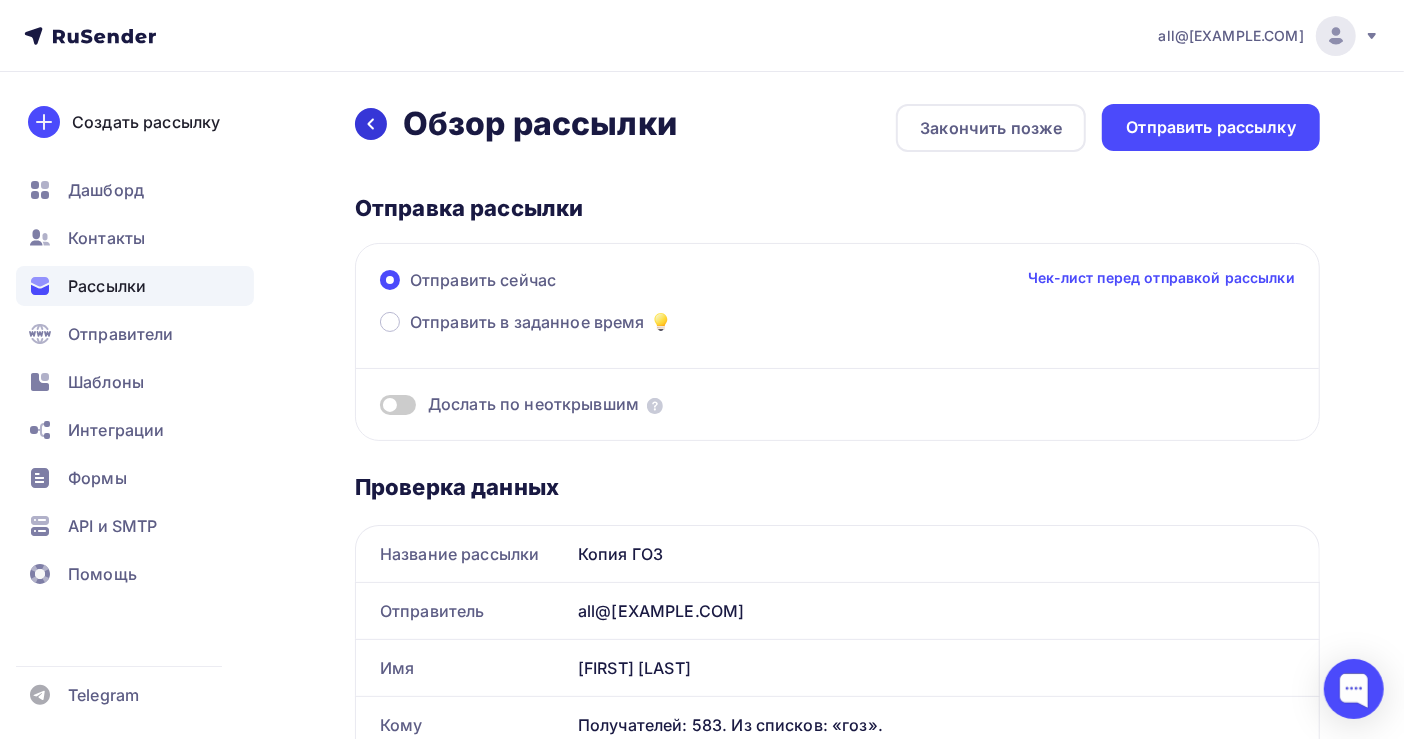 click at bounding box center [371, 124] 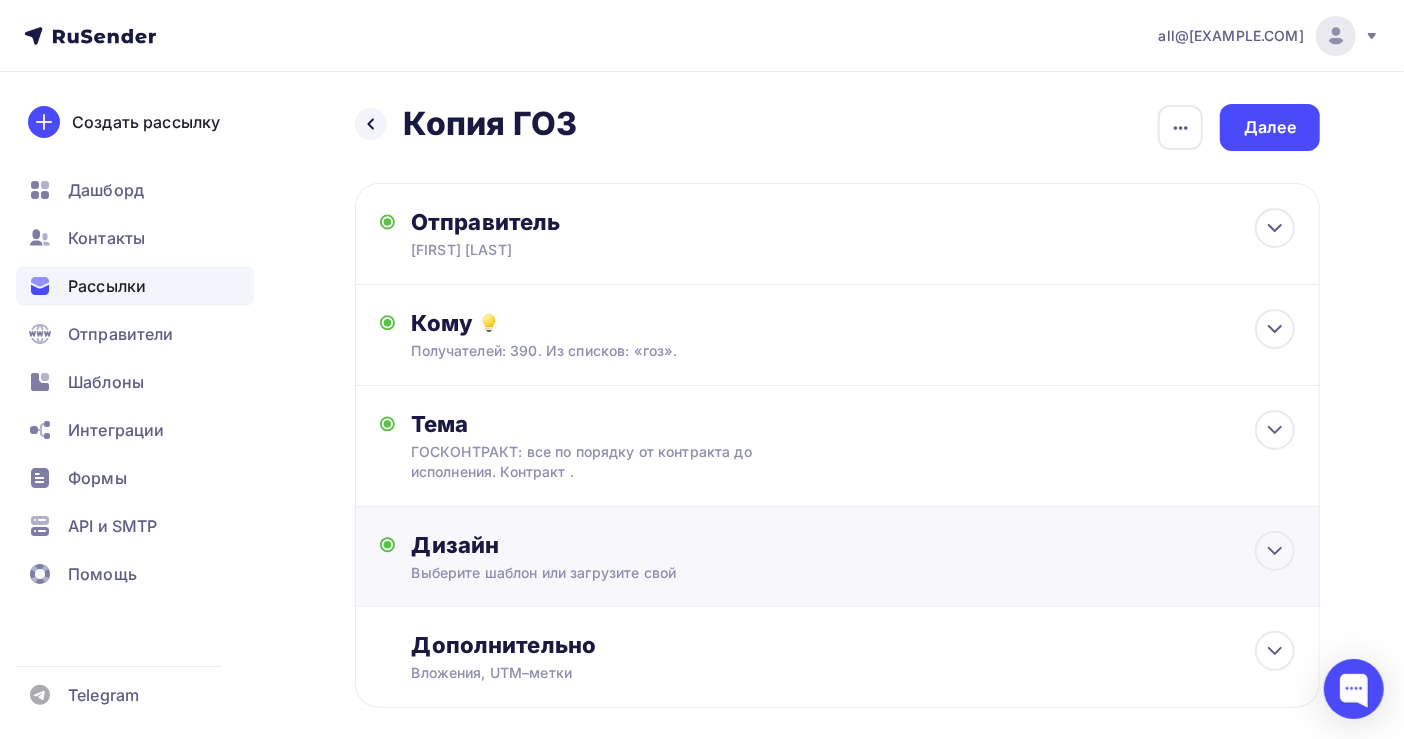 click on "Дизайн" at bounding box center (853, 545) 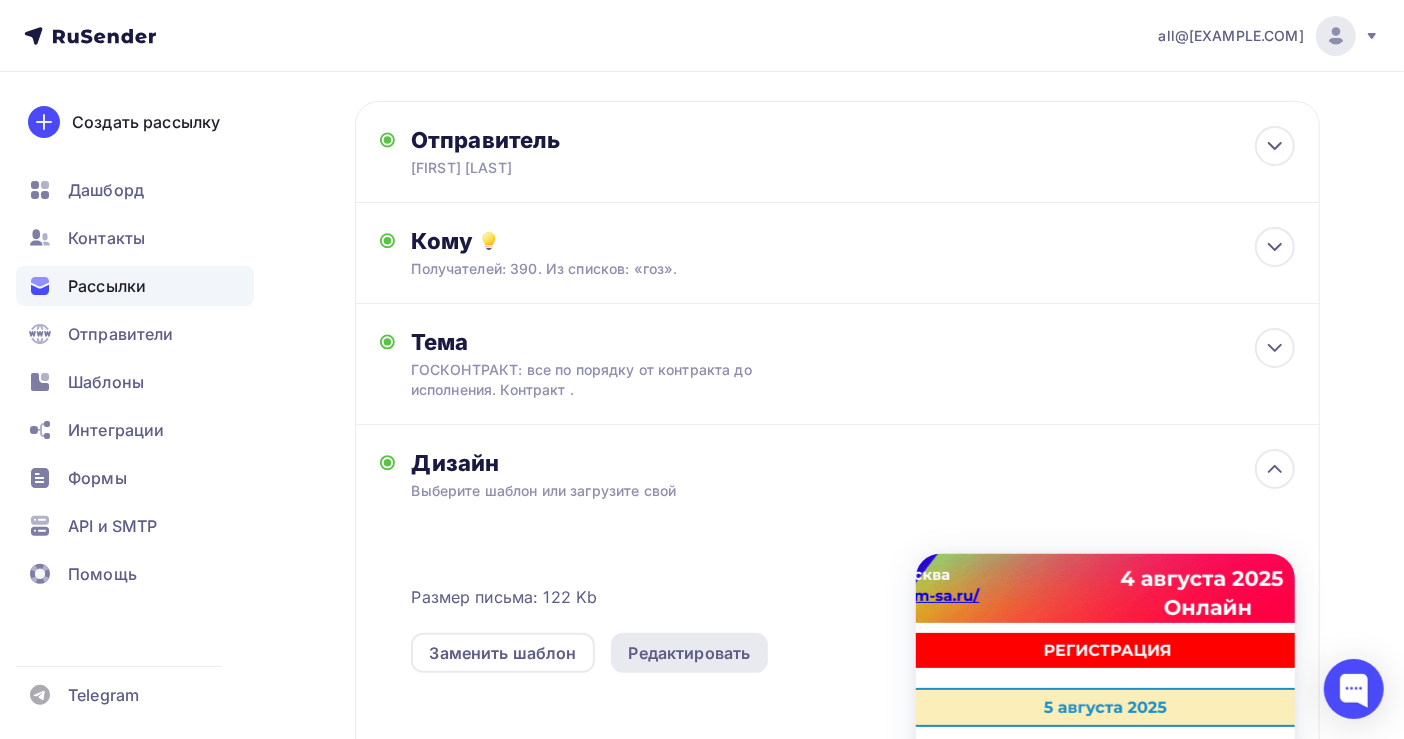 scroll, scrollTop: 133, scrollLeft: 0, axis: vertical 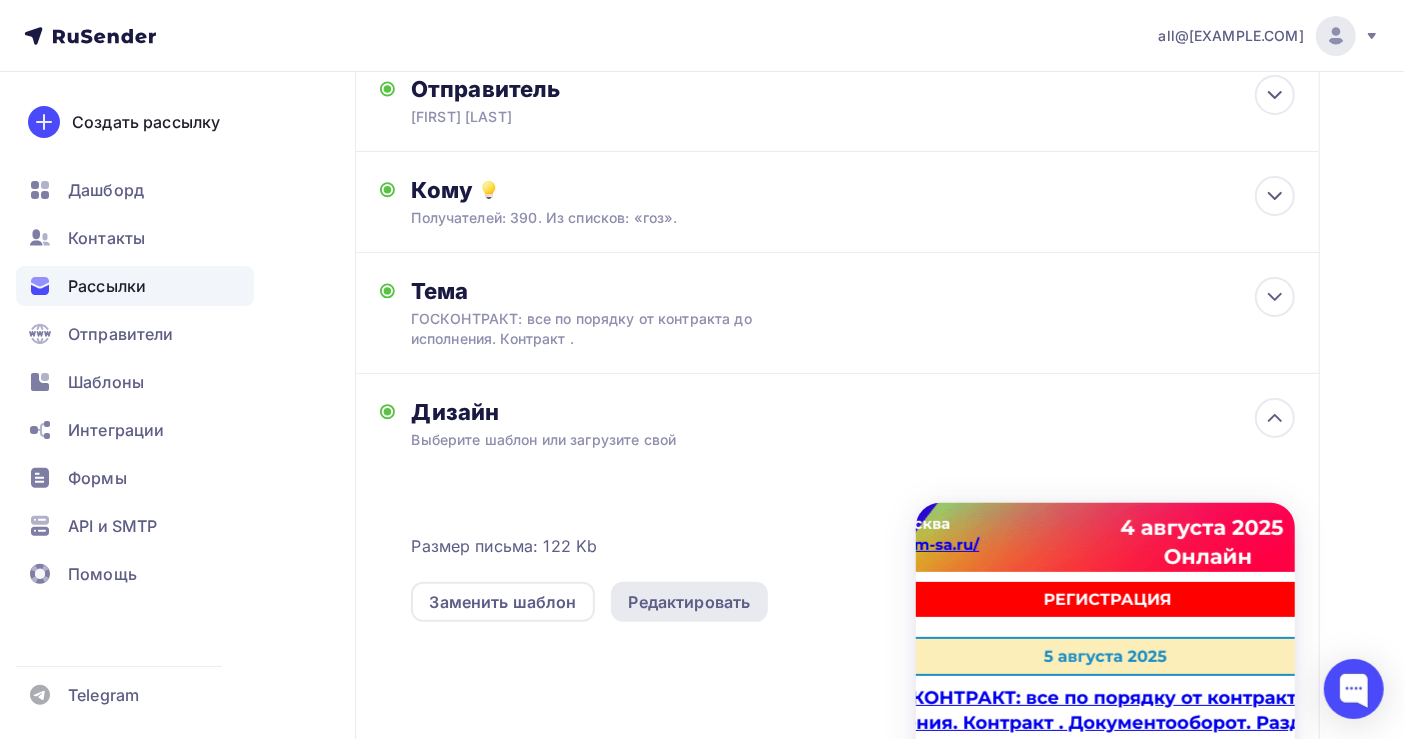 click on "Редактировать" at bounding box center [690, 602] 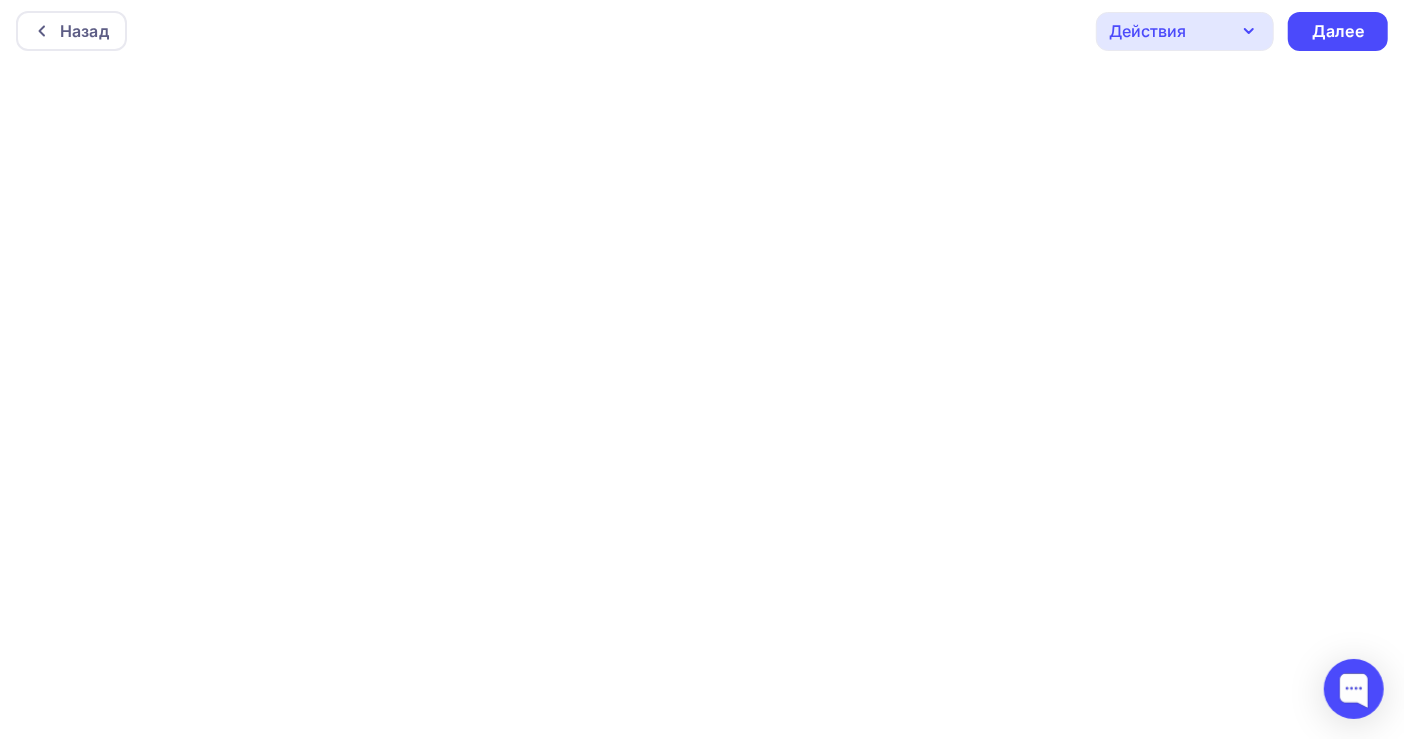 scroll, scrollTop: 0, scrollLeft: 0, axis: both 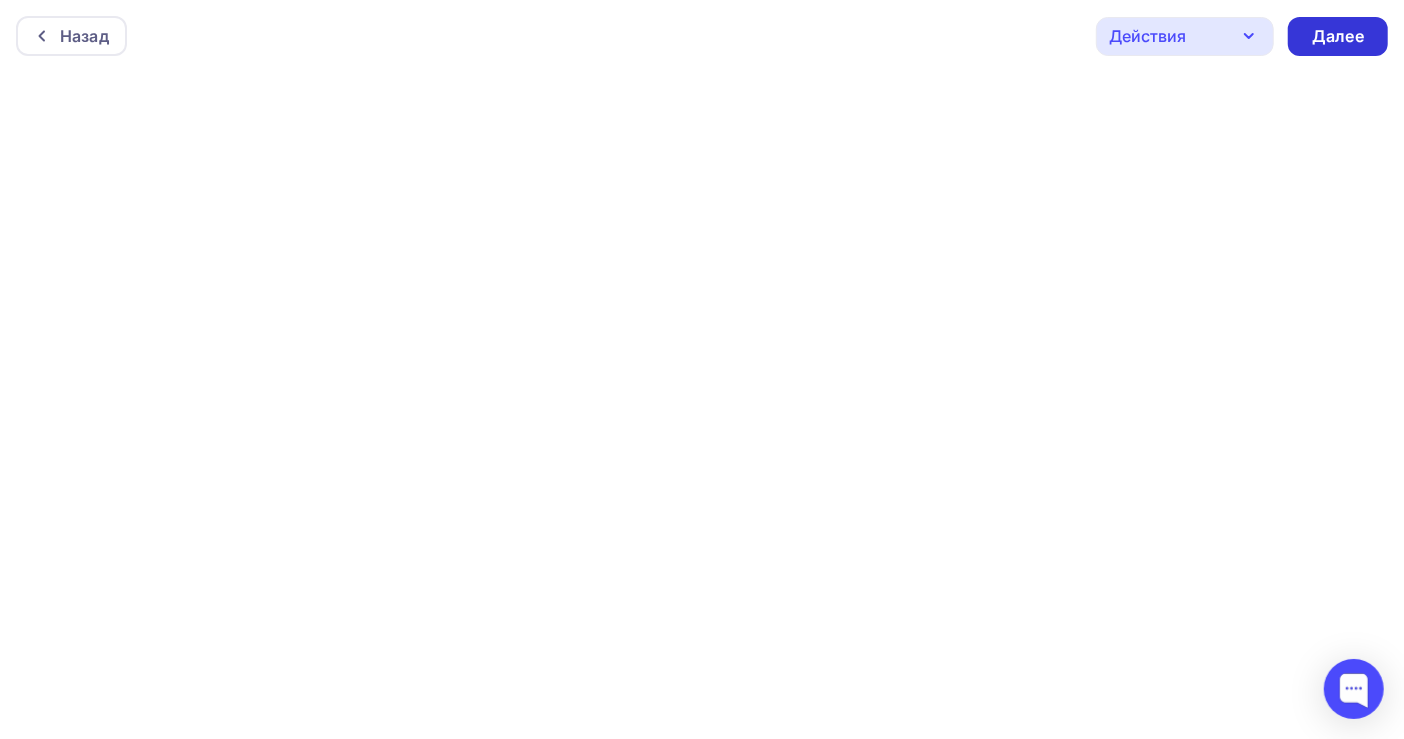 click on "Далее" at bounding box center (1338, 36) 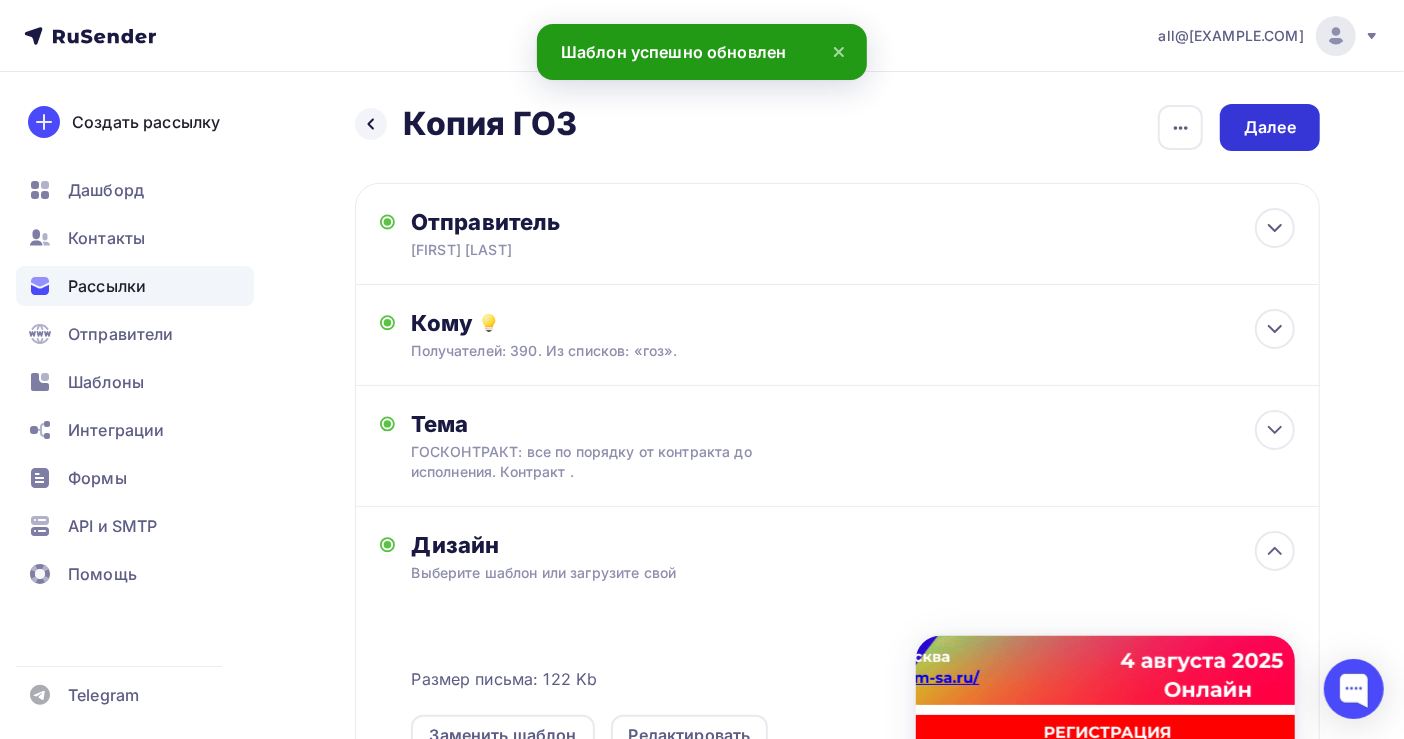 click on "Далее" at bounding box center (1270, 127) 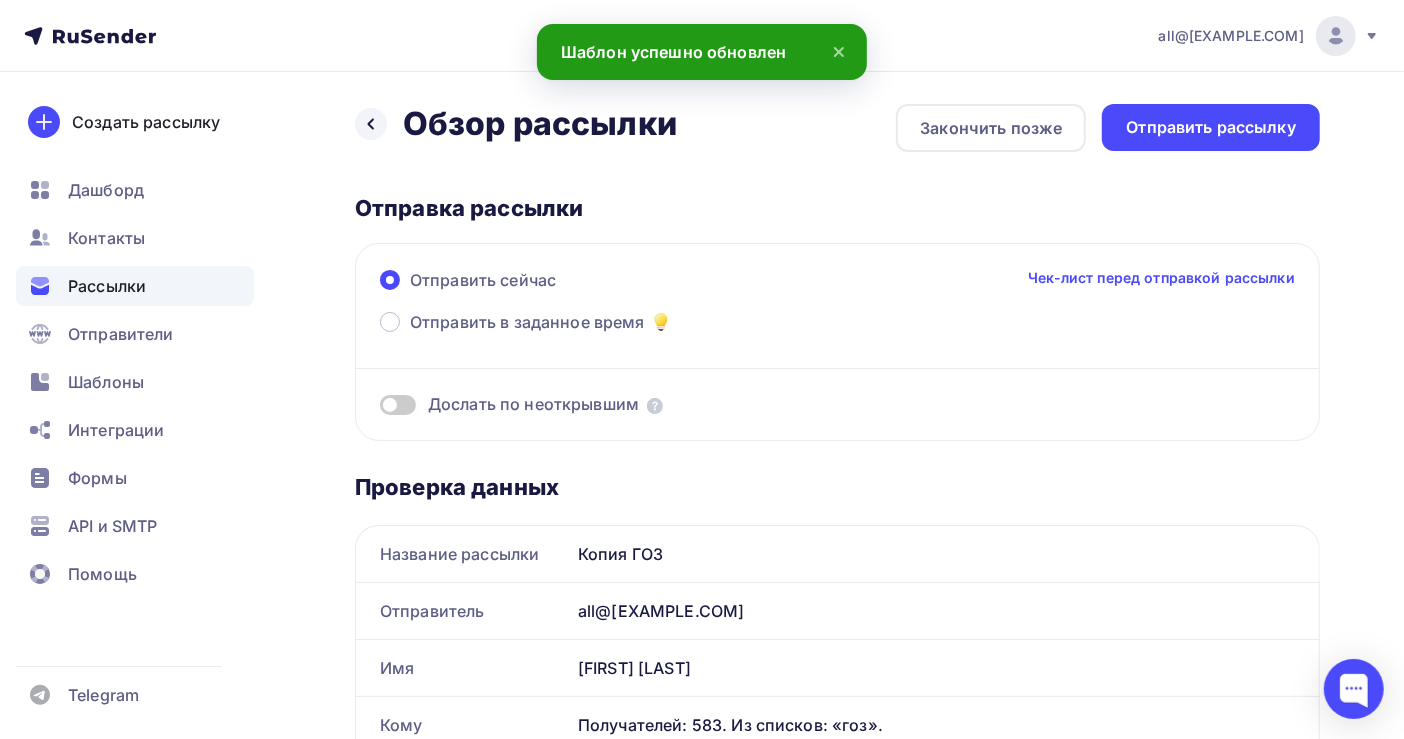 scroll, scrollTop: 0, scrollLeft: 0, axis: both 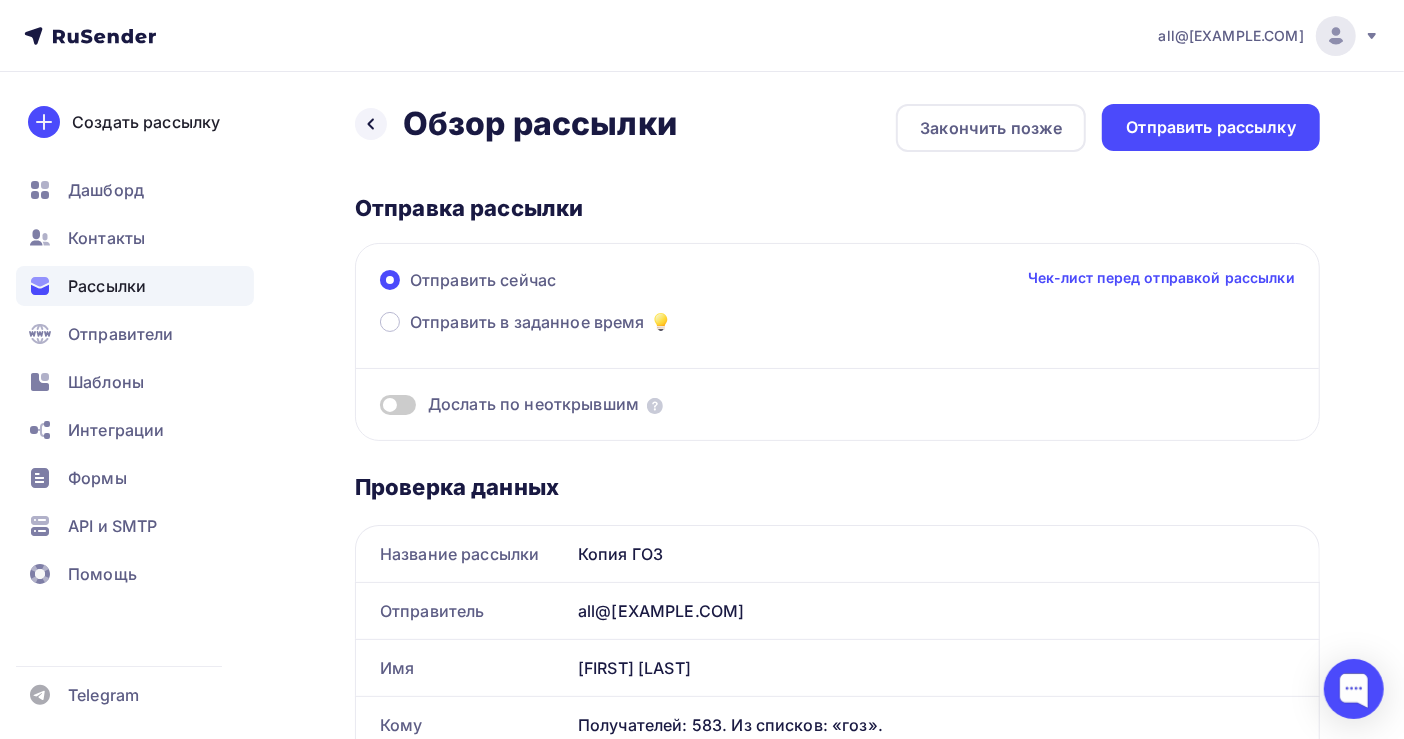 click on "Отправить рассылку" at bounding box center (1211, 127) 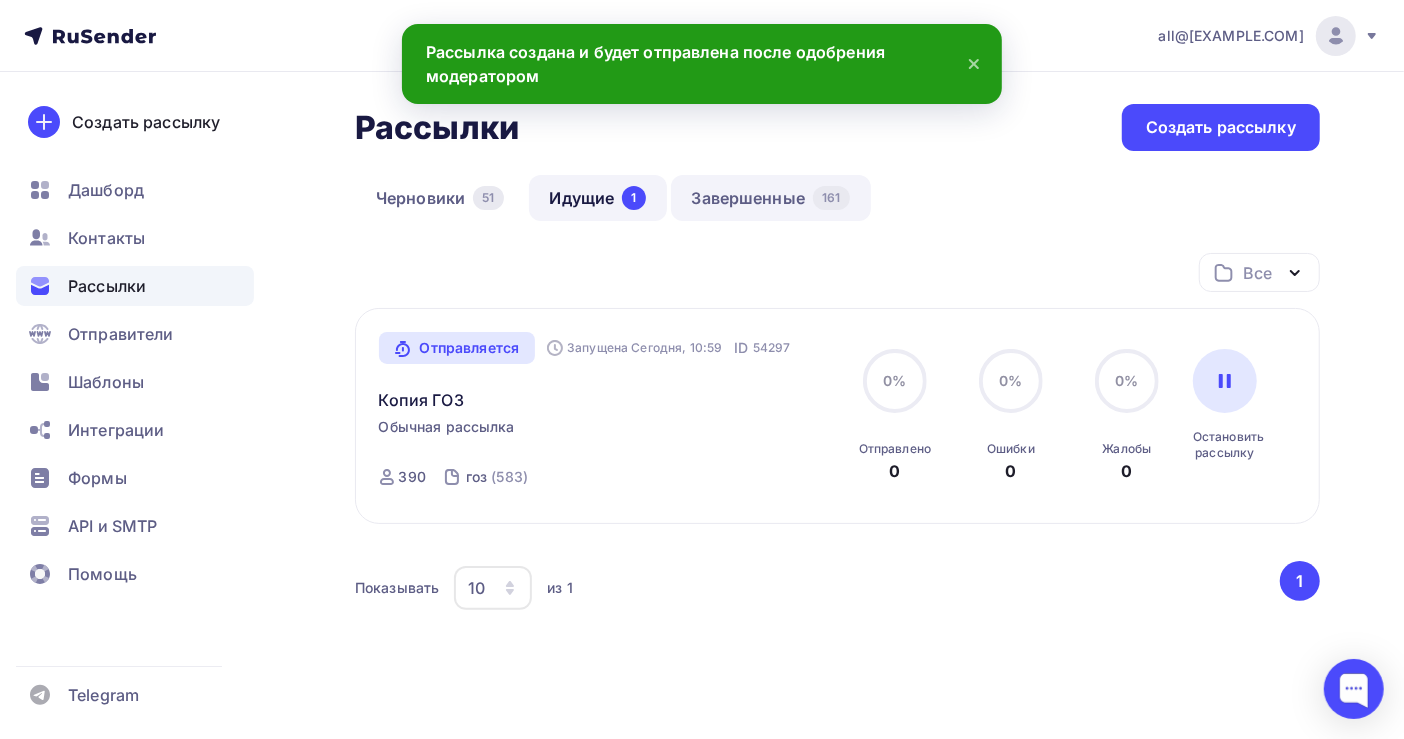 click on "Завершенные
161" at bounding box center [771, 198] 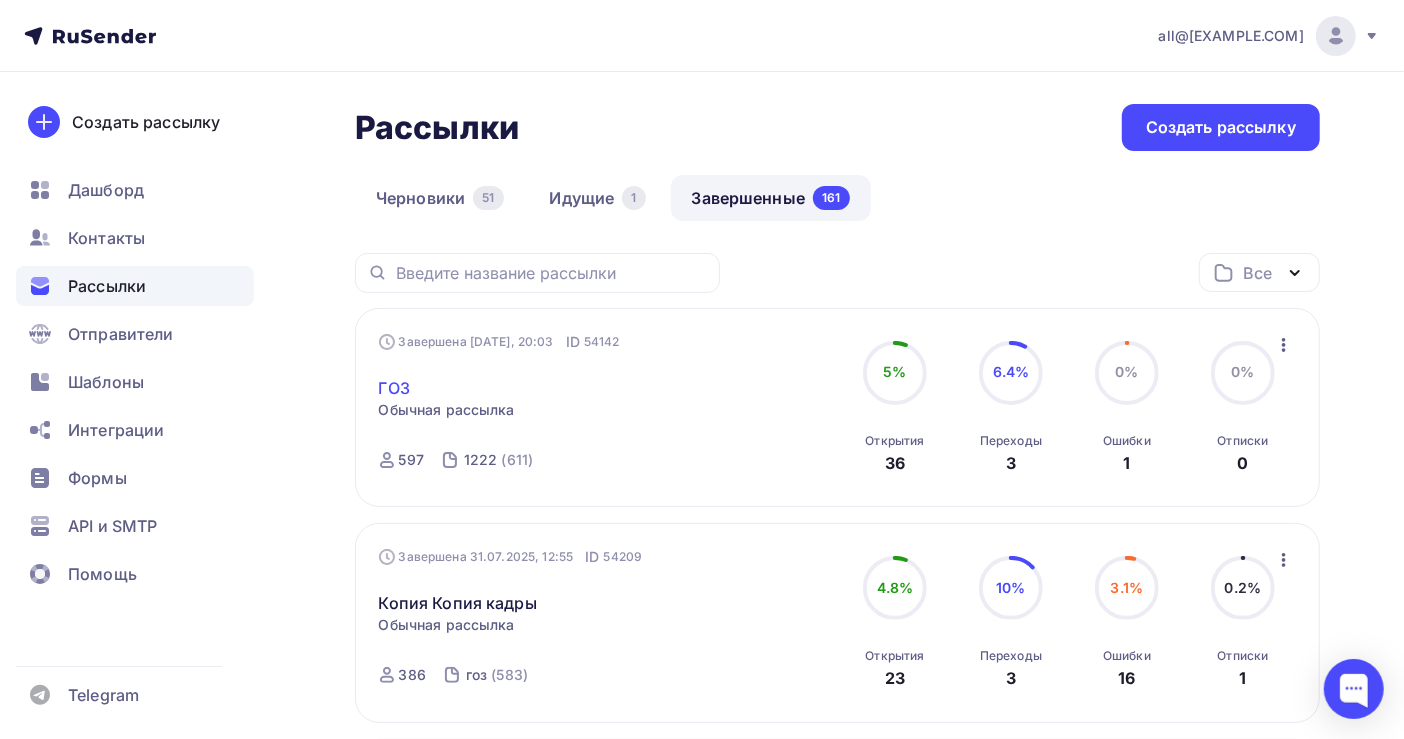 click on "ГОЗ" at bounding box center (394, 388) 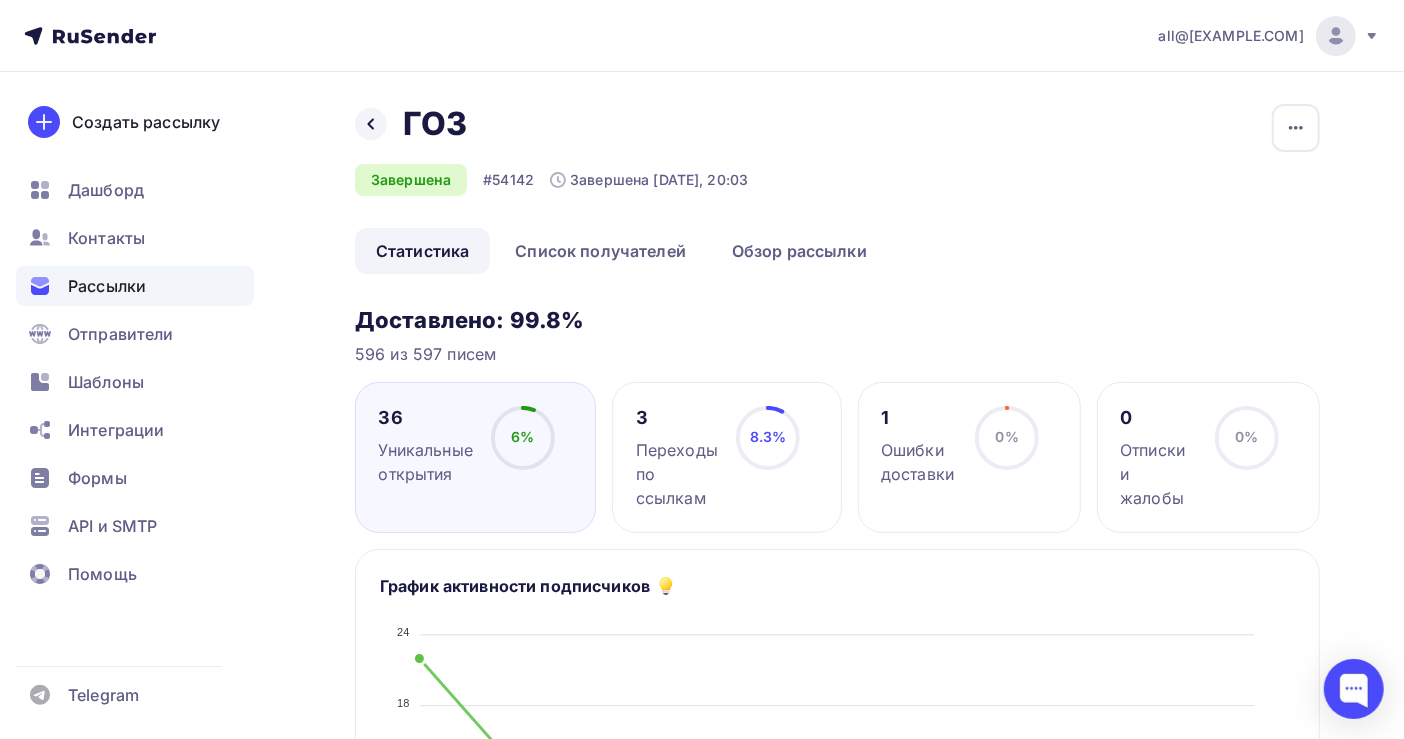 click on "Рассылки" at bounding box center [107, 286] 